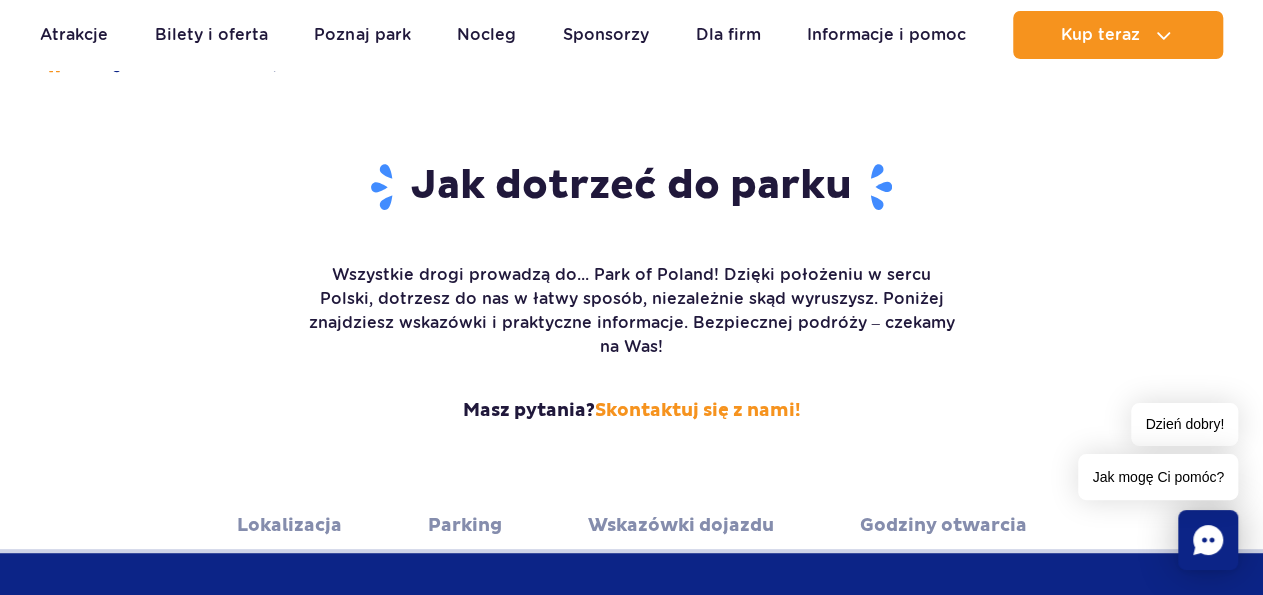 scroll, scrollTop: 104, scrollLeft: 0, axis: vertical 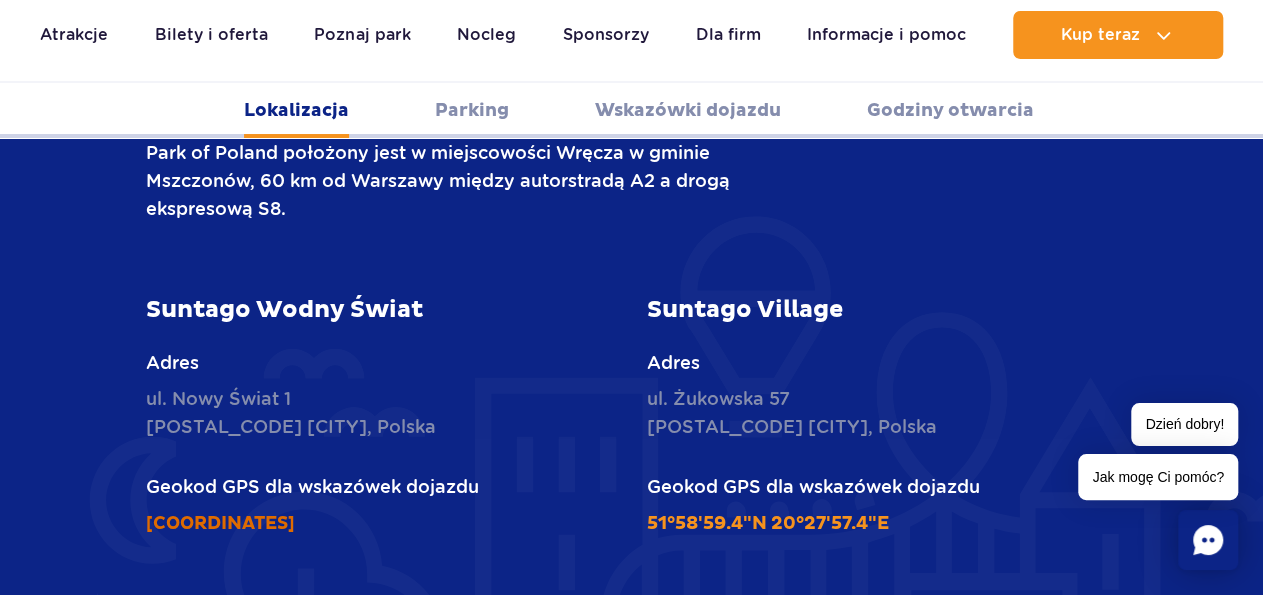 click on "51°59'15.1"N 20°27'32.3"E" at bounding box center (220, 523) 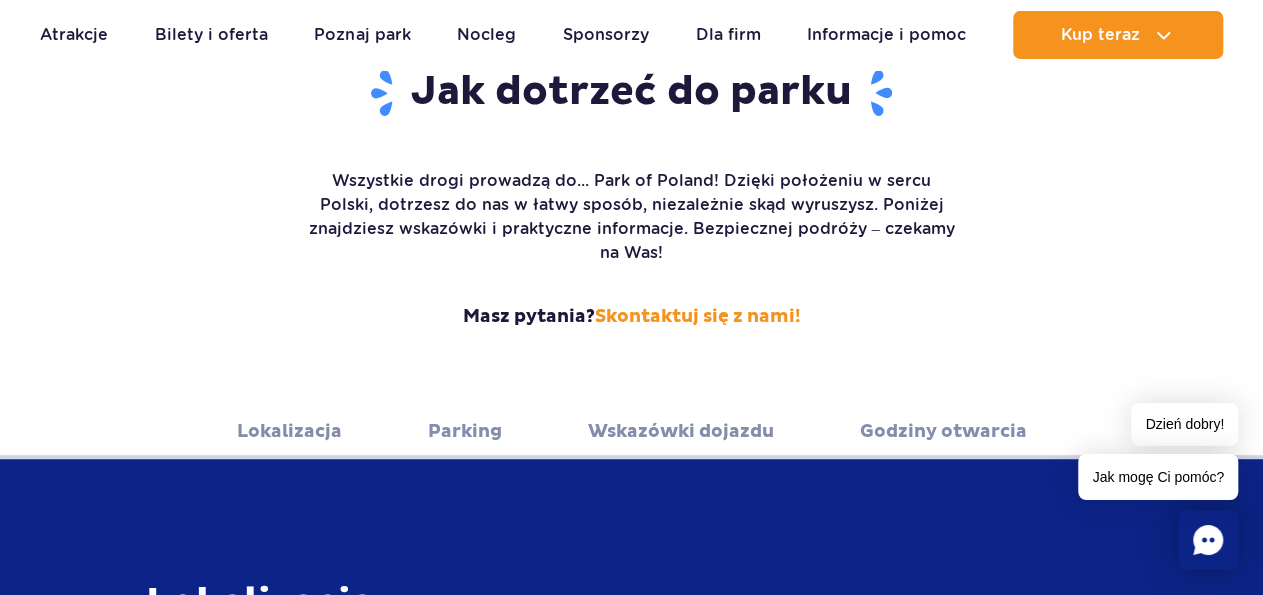 scroll, scrollTop: 312, scrollLeft: 0, axis: vertical 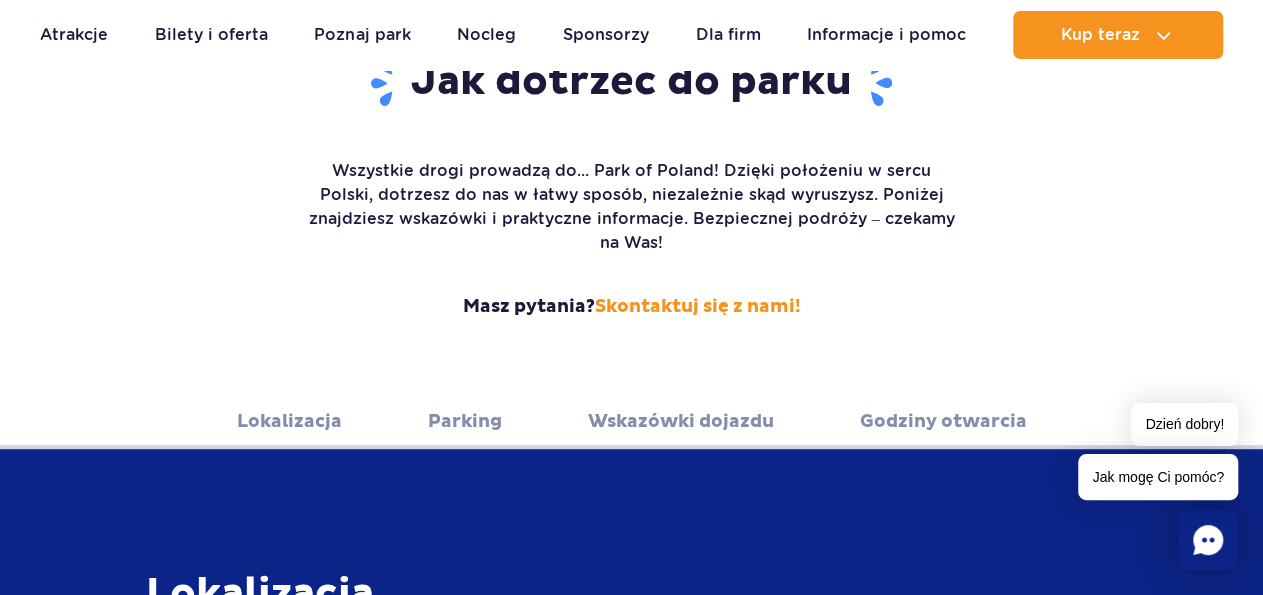 click on "Parking" at bounding box center (465, 421) 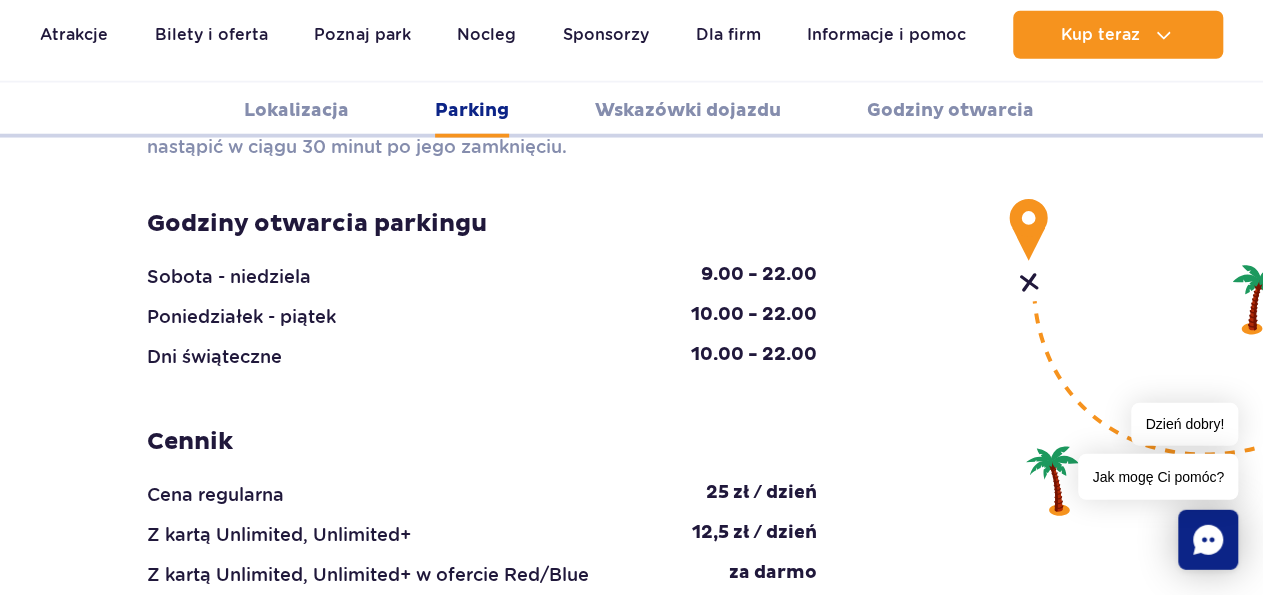 scroll, scrollTop: 2092, scrollLeft: 0, axis: vertical 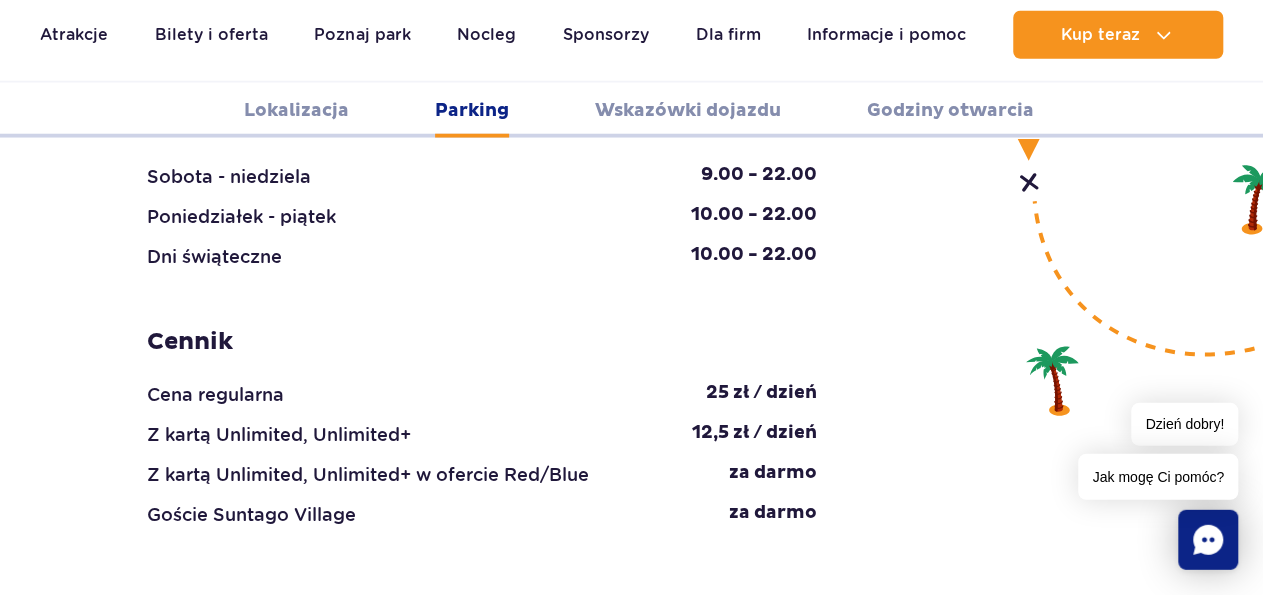 click on "Wskazówki dojazdu" at bounding box center (688, 110) 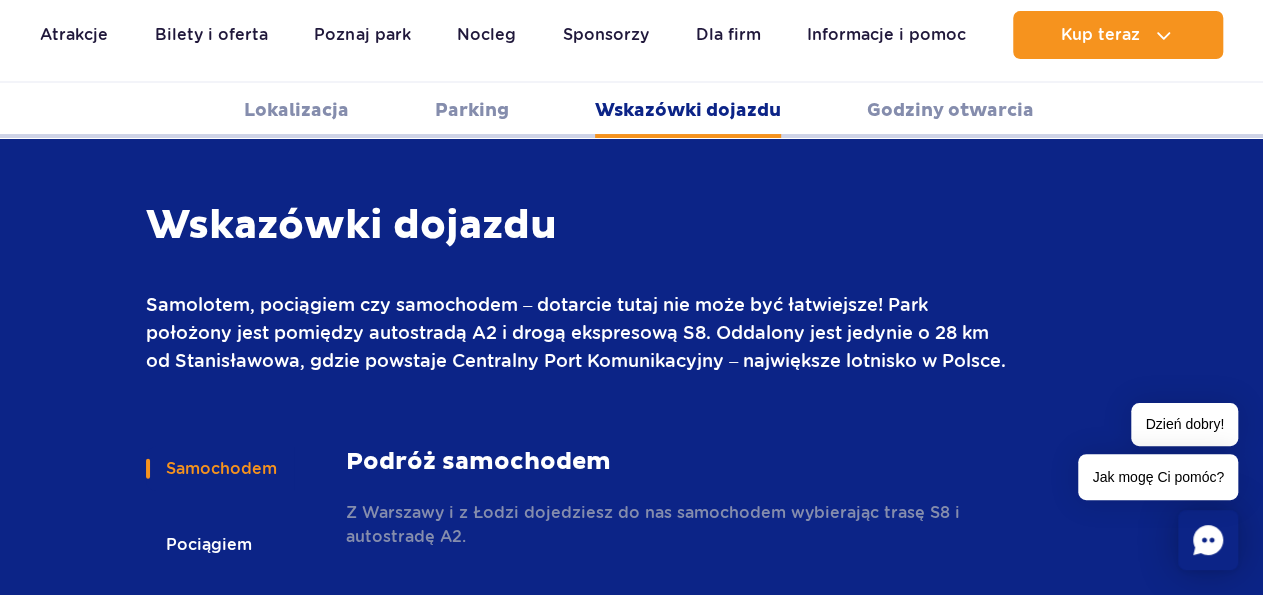 scroll, scrollTop: 2660, scrollLeft: 0, axis: vertical 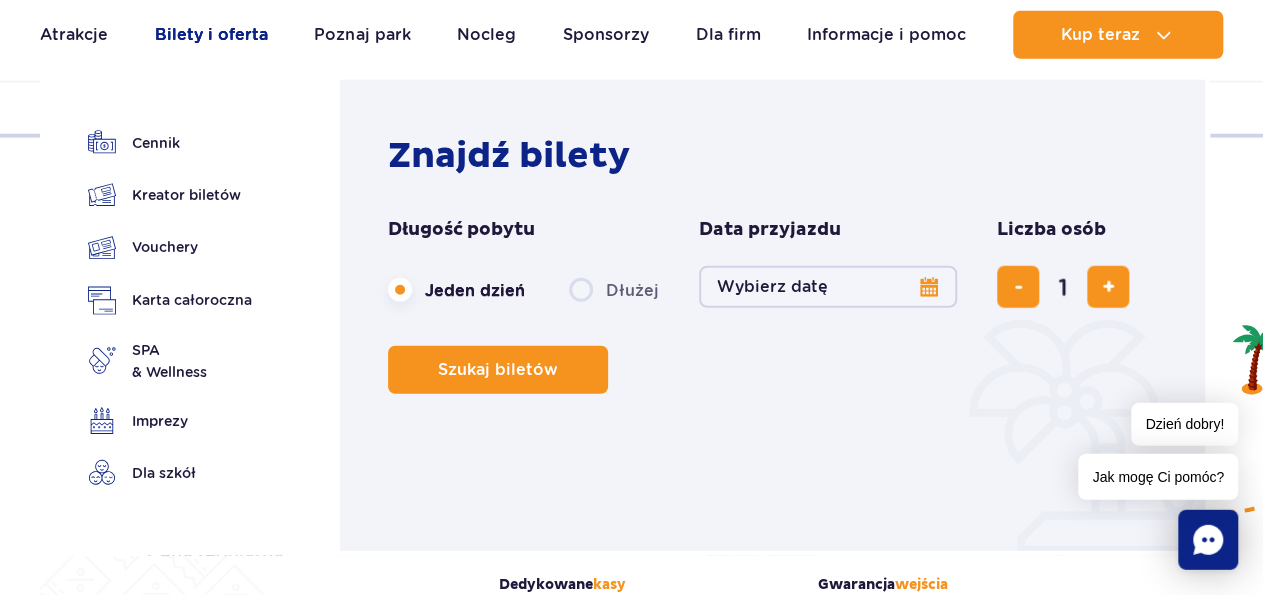 click on "Bilety i oferta" at bounding box center (211, 35) 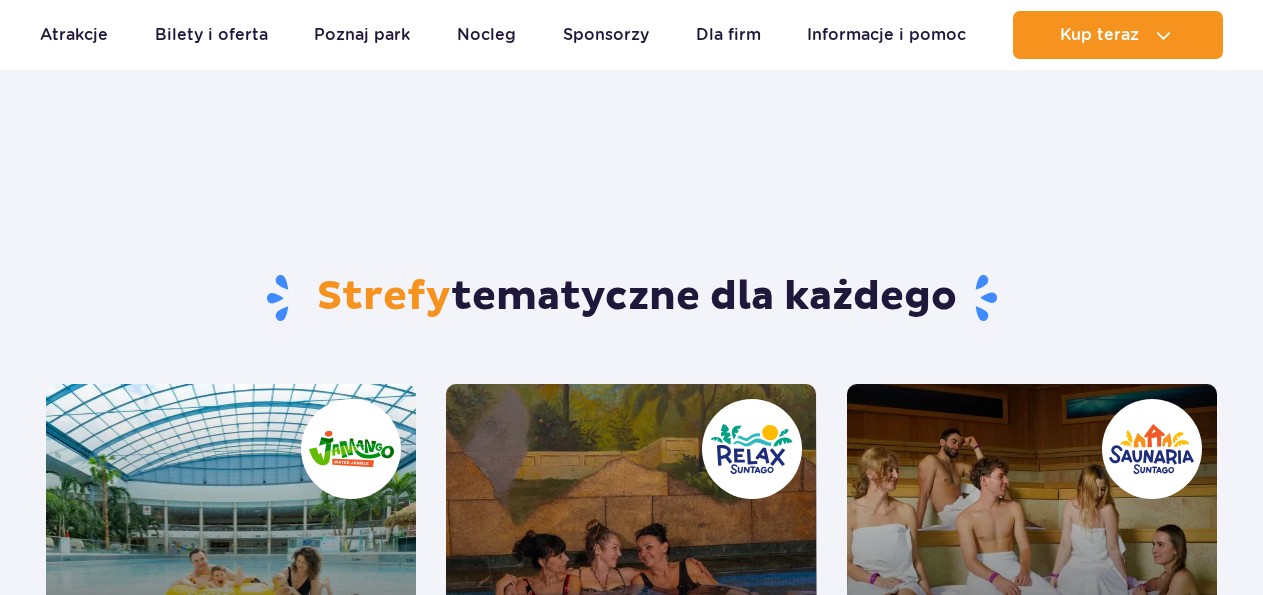 scroll, scrollTop: 208, scrollLeft: 0, axis: vertical 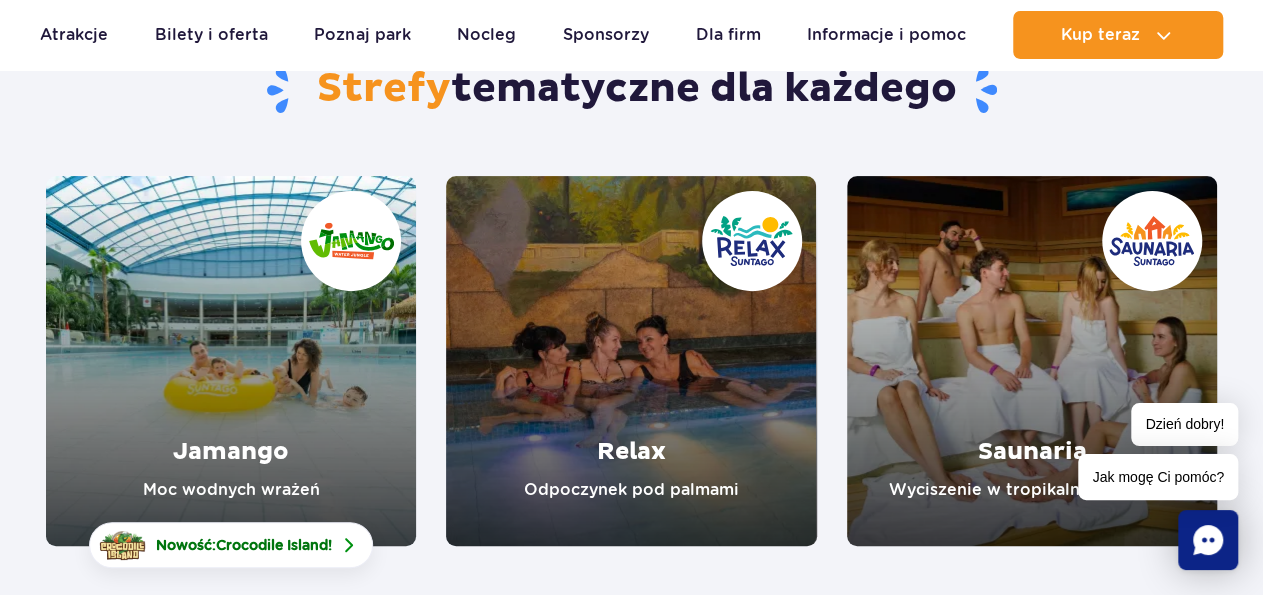 click at bounding box center (231, 361) 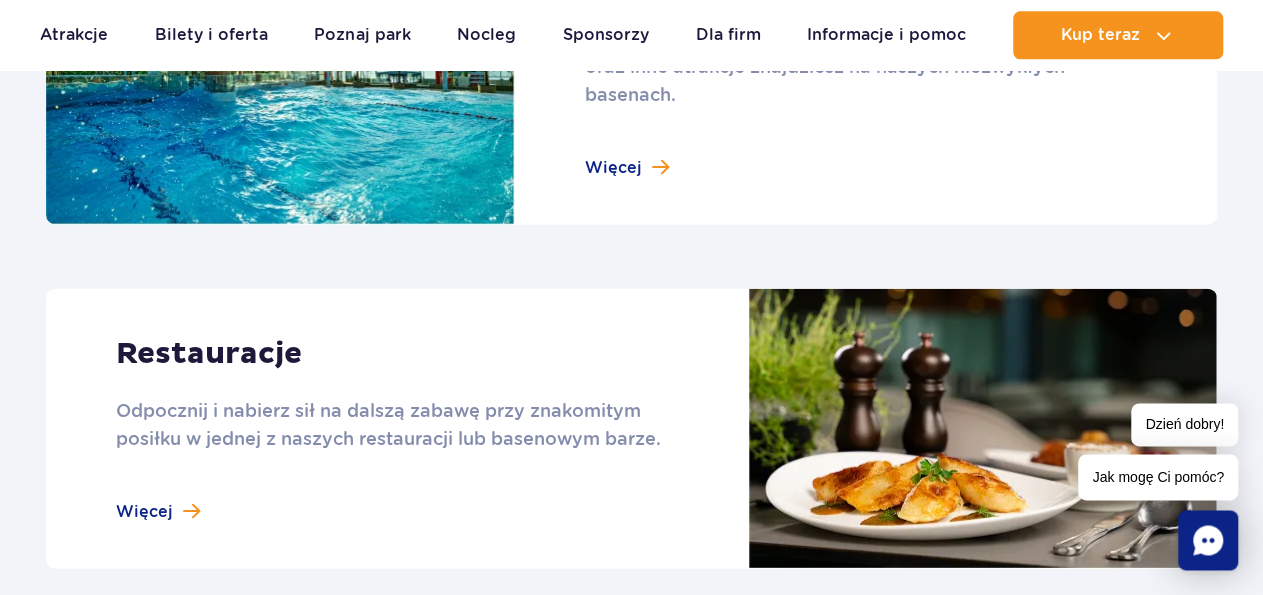 scroll, scrollTop: 2392, scrollLeft: 0, axis: vertical 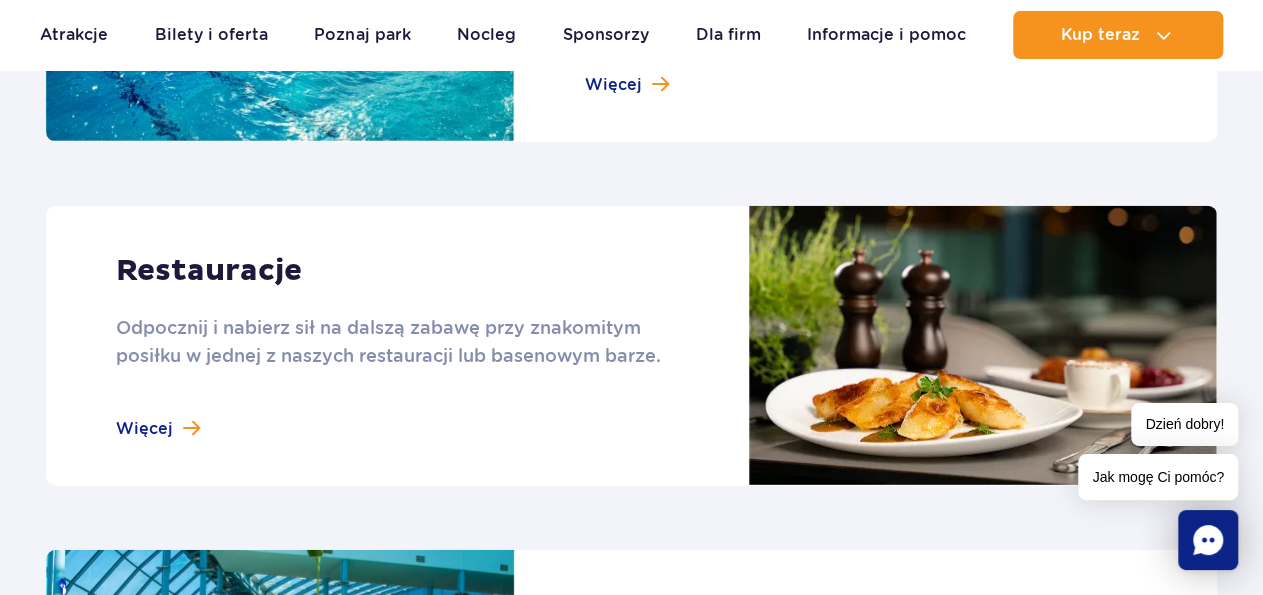 click at bounding box center [631, 346] 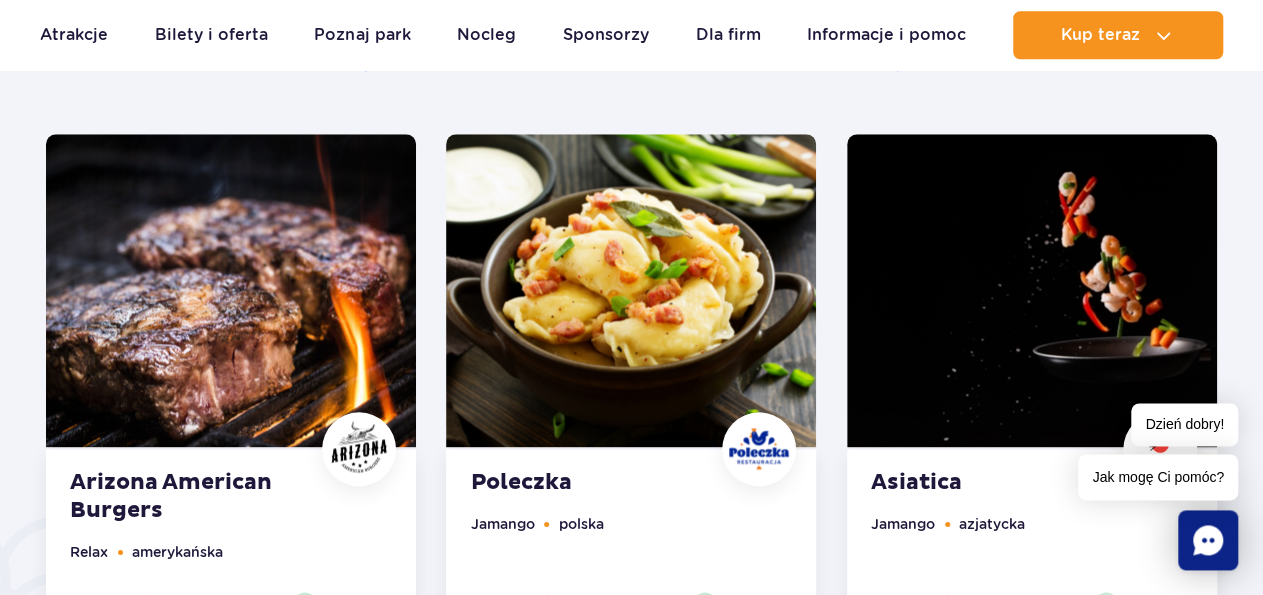 scroll, scrollTop: 1040, scrollLeft: 0, axis: vertical 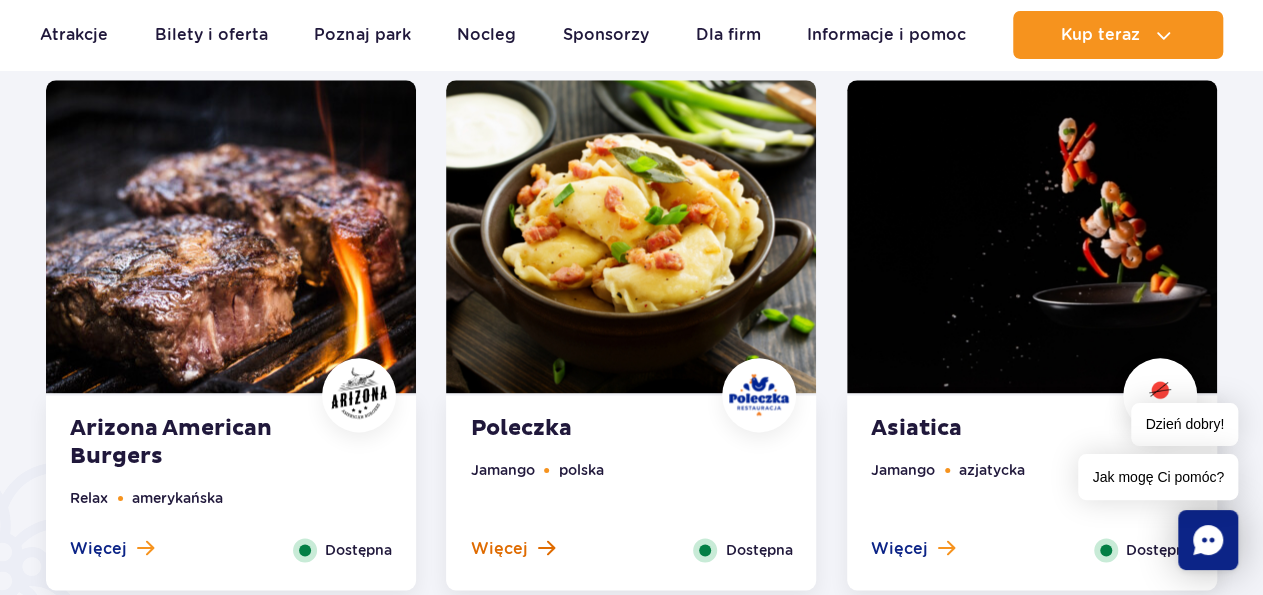 click on "Więcej" at bounding box center [498, 549] 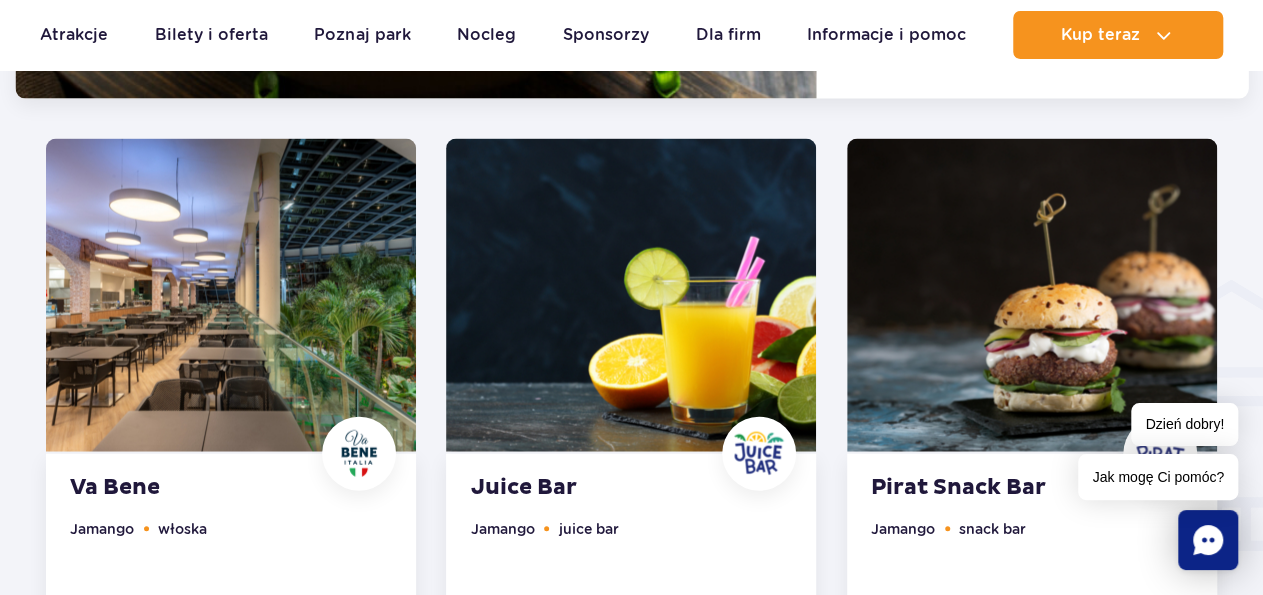scroll, scrollTop: 2179, scrollLeft: 0, axis: vertical 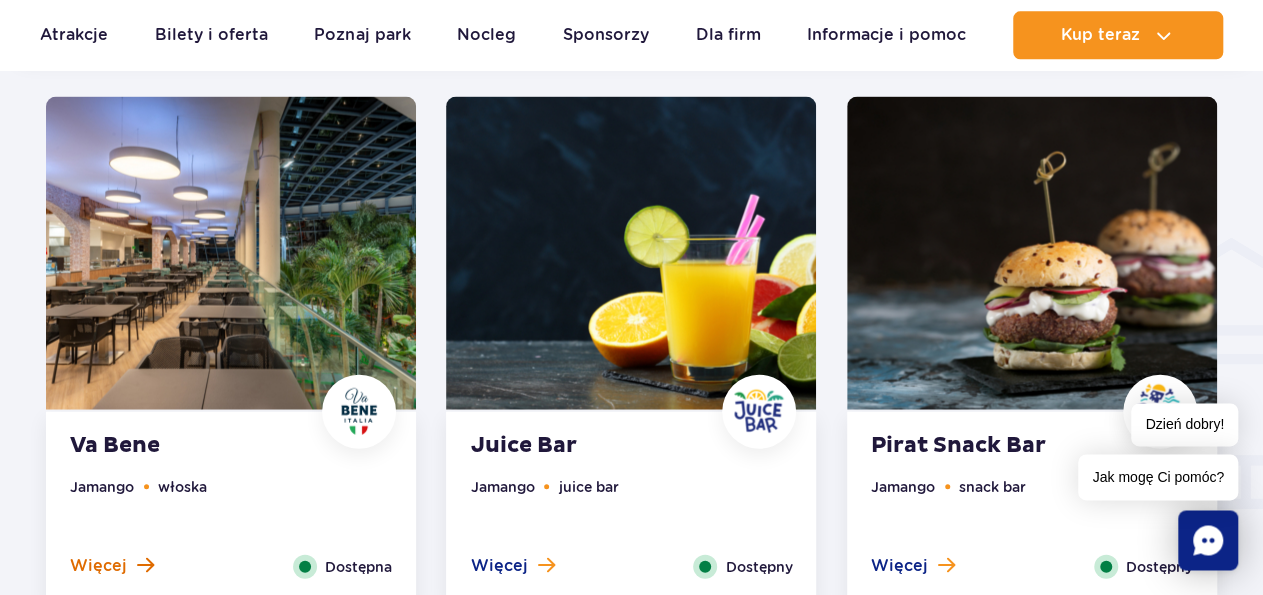 click on "Więcej" at bounding box center [98, 565] 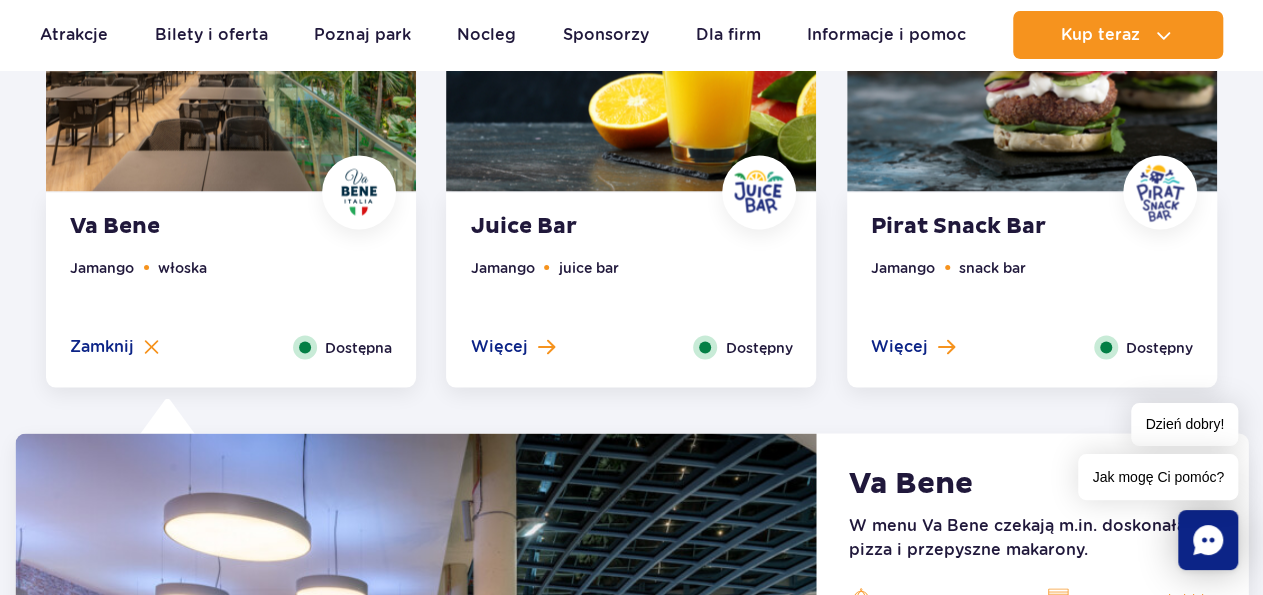 scroll, scrollTop: 1688, scrollLeft: 0, axis: vertical 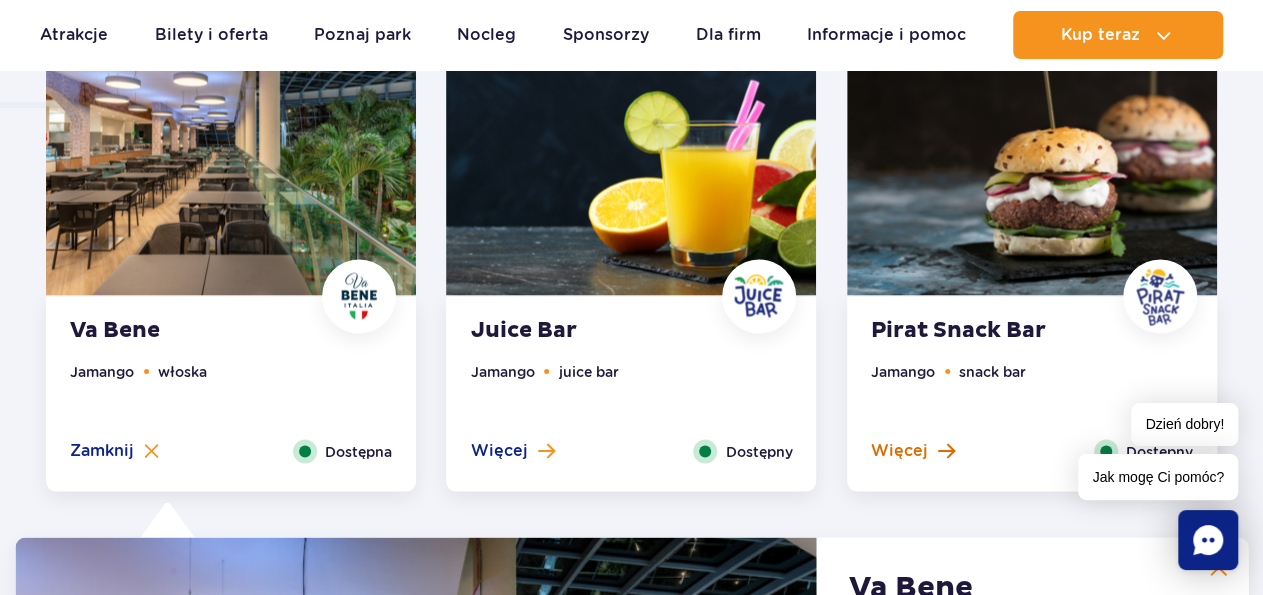 click on "Więcej" at bounding box center [899, 450] 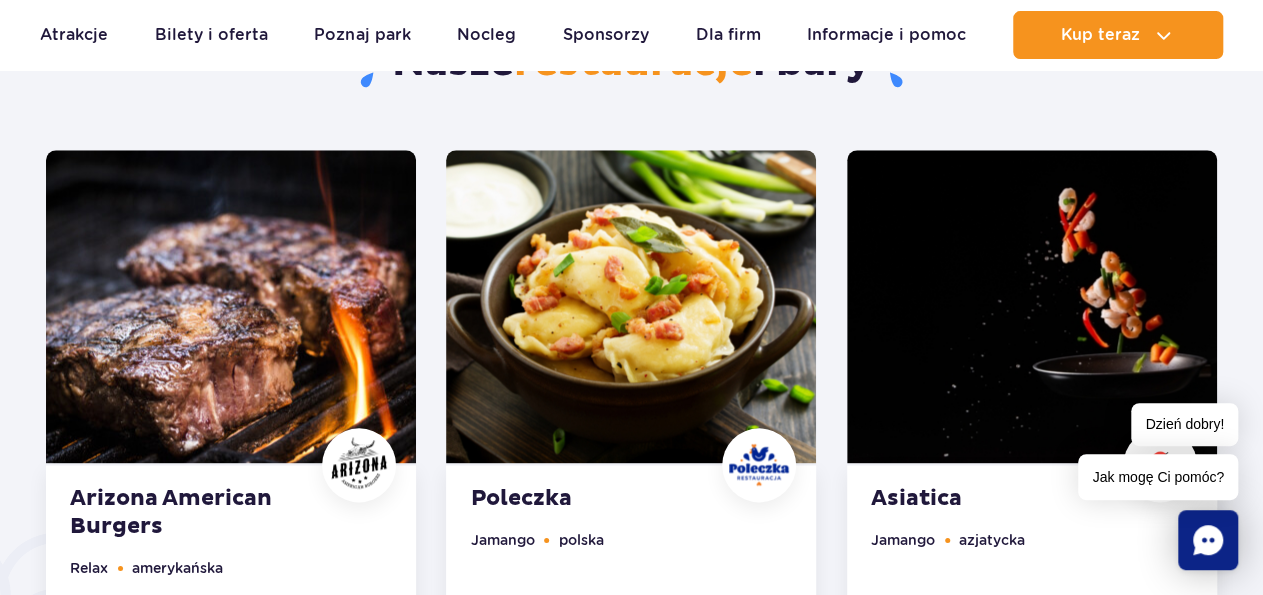 scroll, scrollTop: 232, scrollLeft: 0, axis: vertical 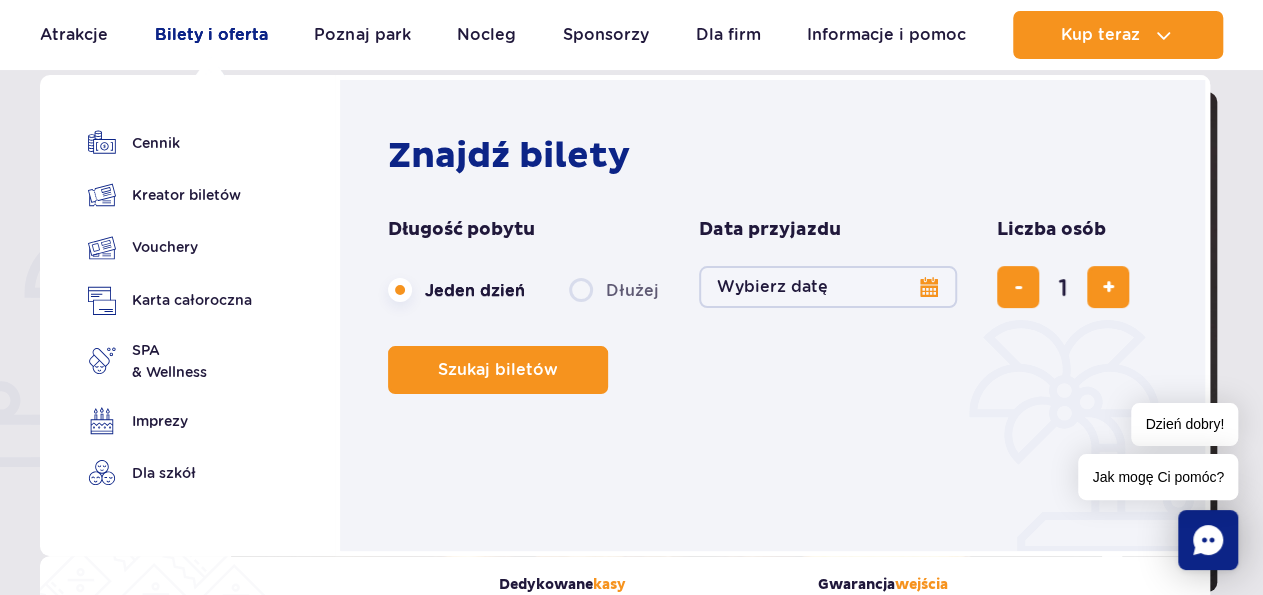 click on "Bilety i oferta" at bounding box center (211, 35) 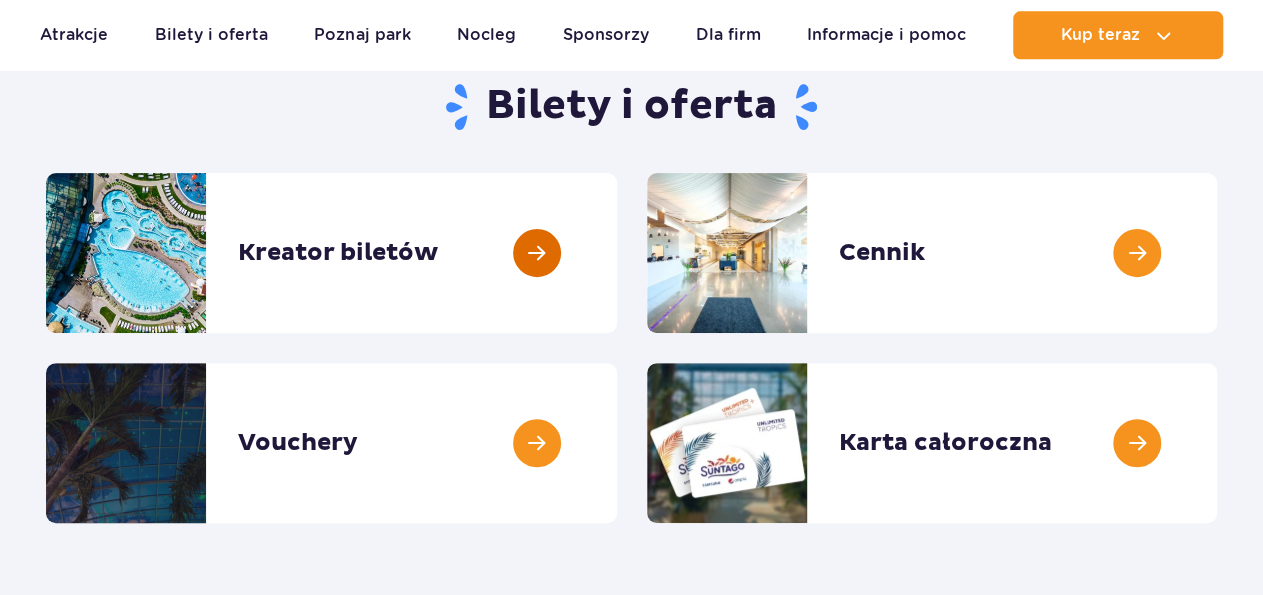 scroll, scrollTop: 208, scrollLeft: 0, axis: vertical 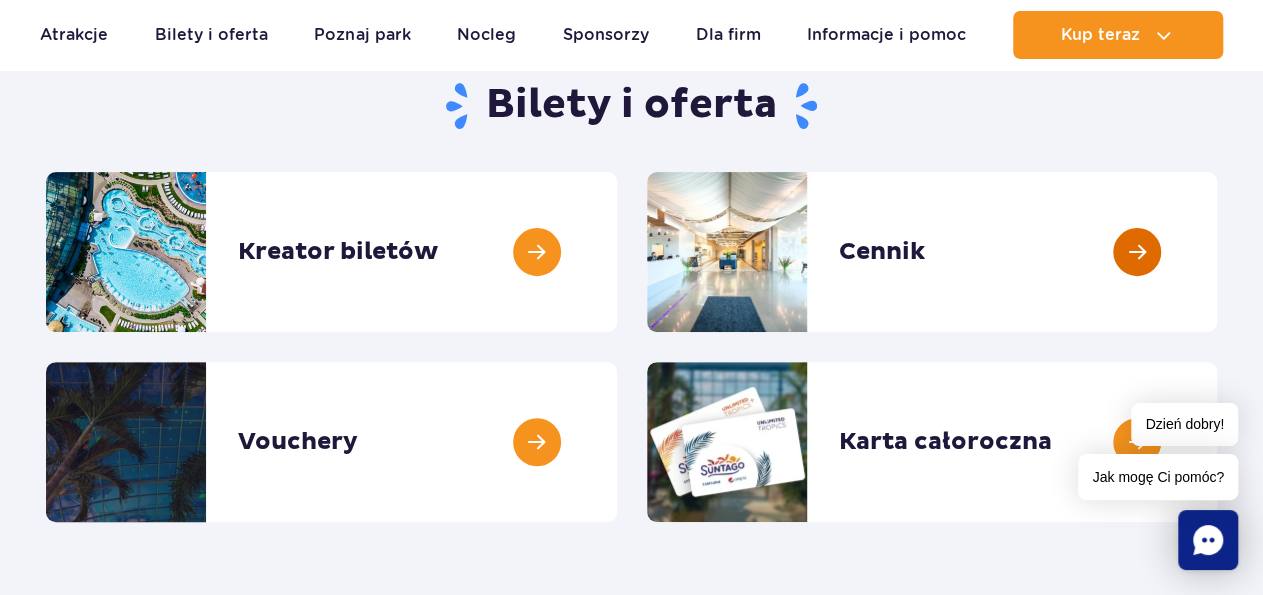 click at bounding box center [1217, 252] 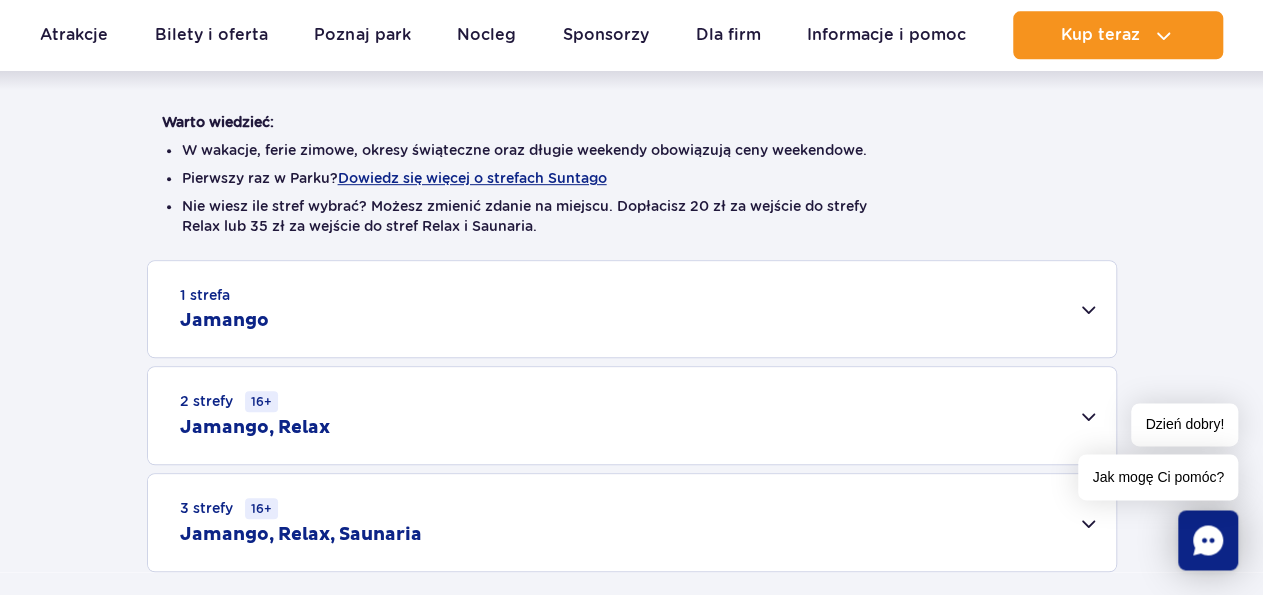 scroll, scrollTop: 520, scrollLeft: 0, axis: vertical 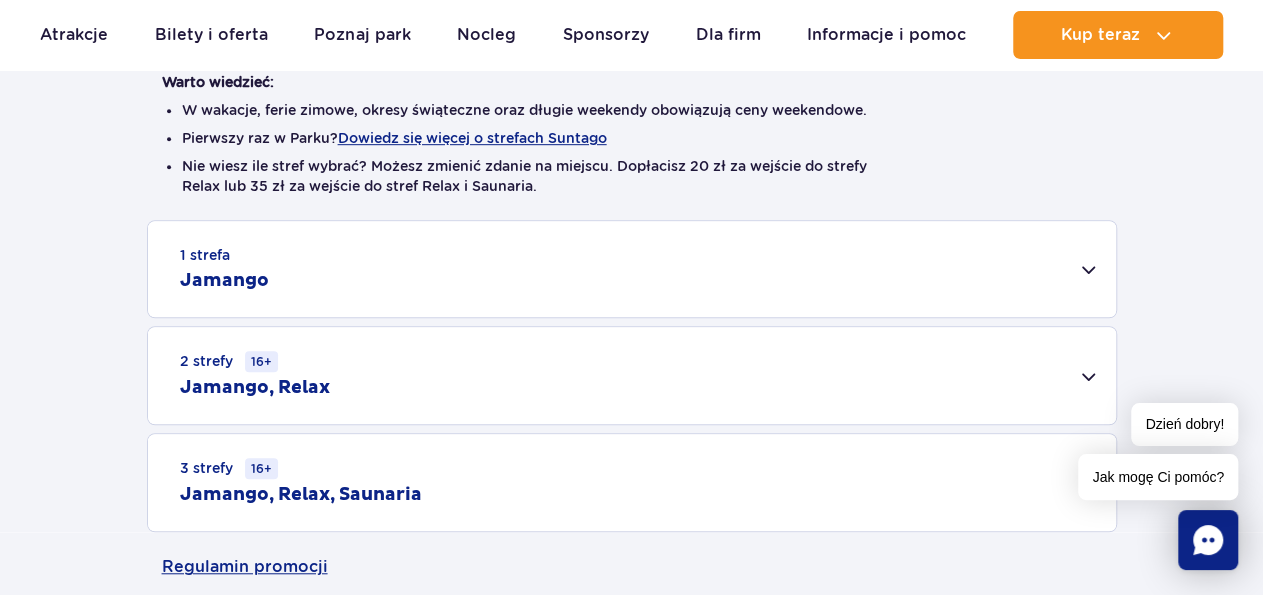 click on "1 strefa
Jamango" at bounding box center [632, 269] 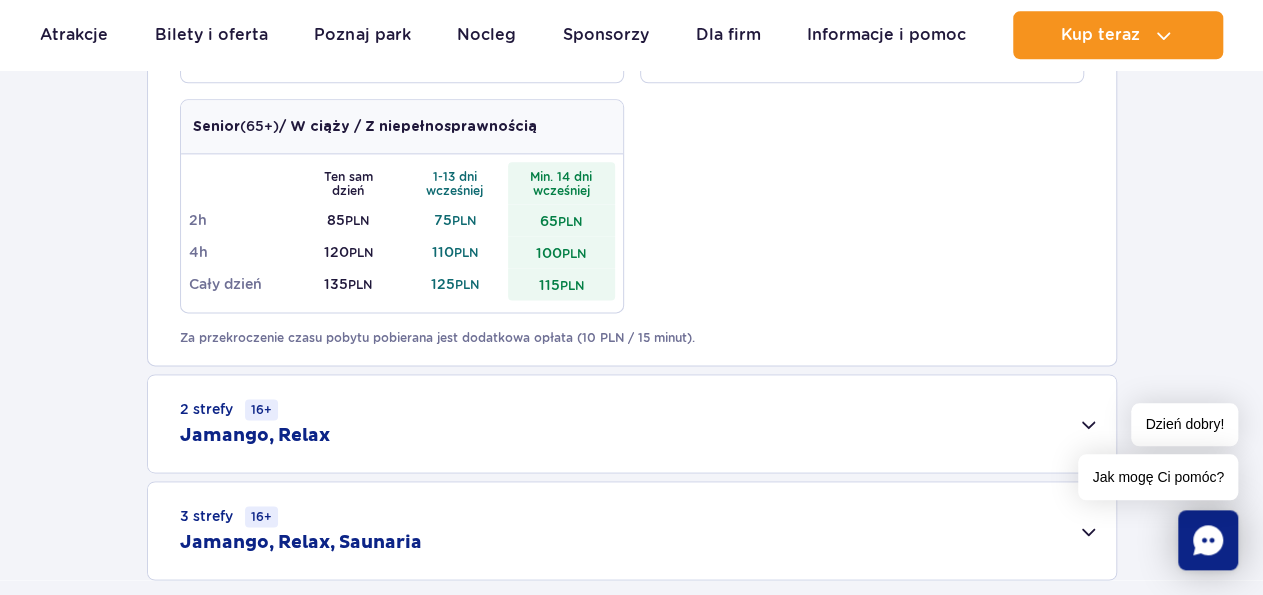 scroll, scrollTop: 1248, scrollLeft: 0, axis: vertical 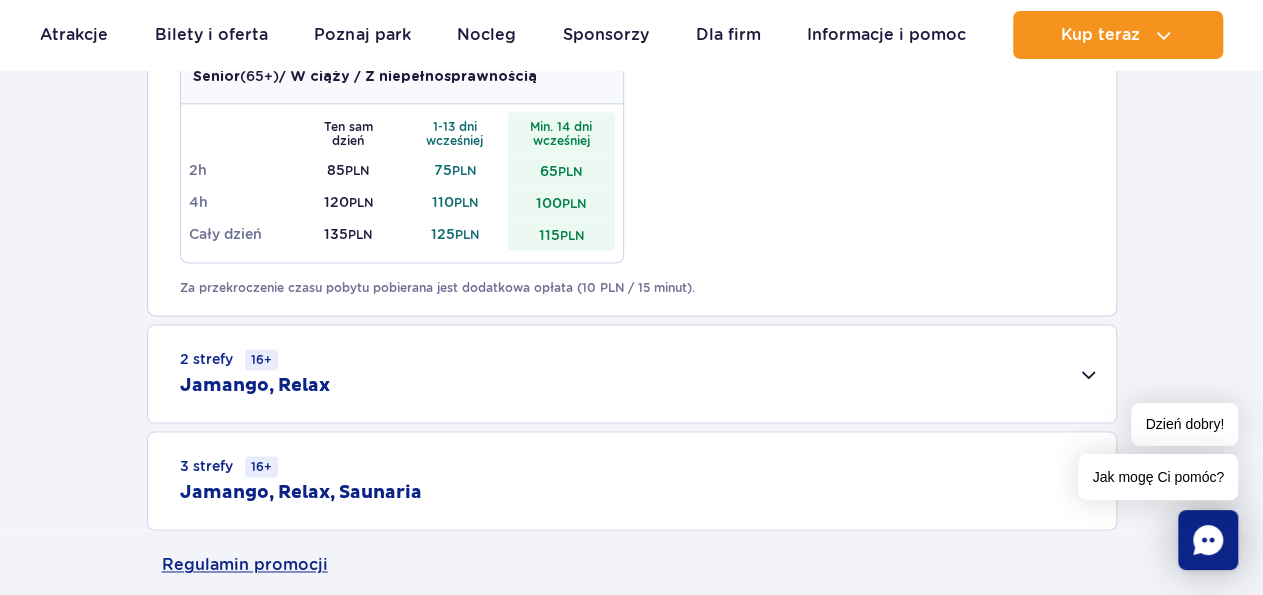 click on "2 strefy  16+
Jamango, Relax" at bounding box center [632, 373] 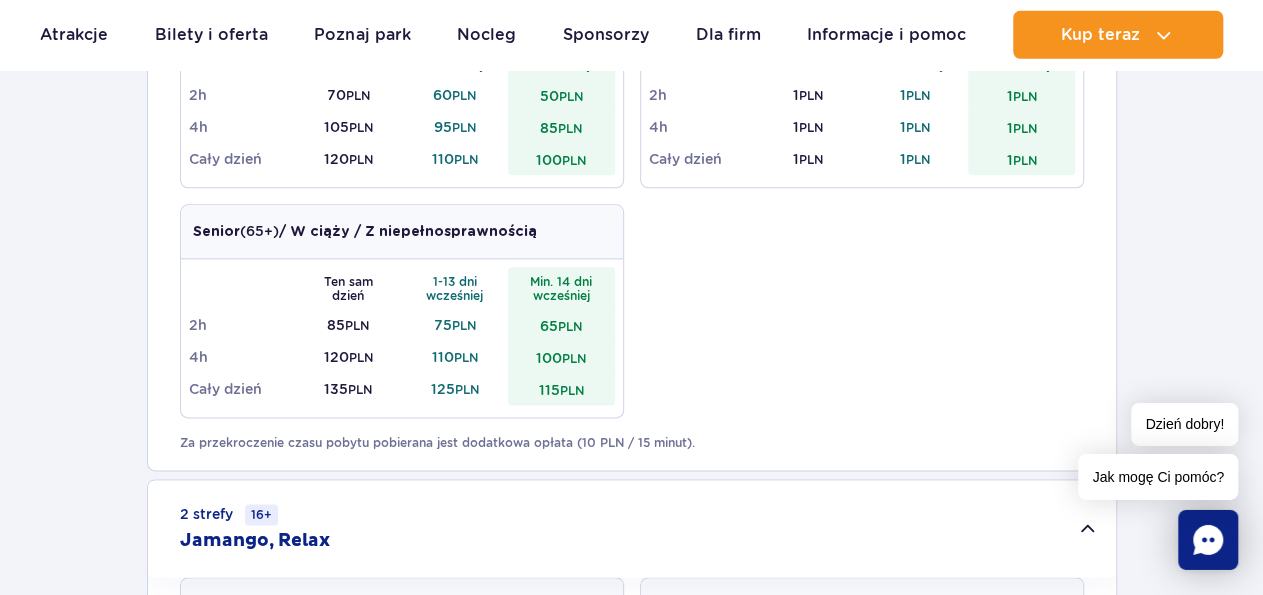 scroll, scrollTop: 936, scrollLeft: 0, axis: vertical 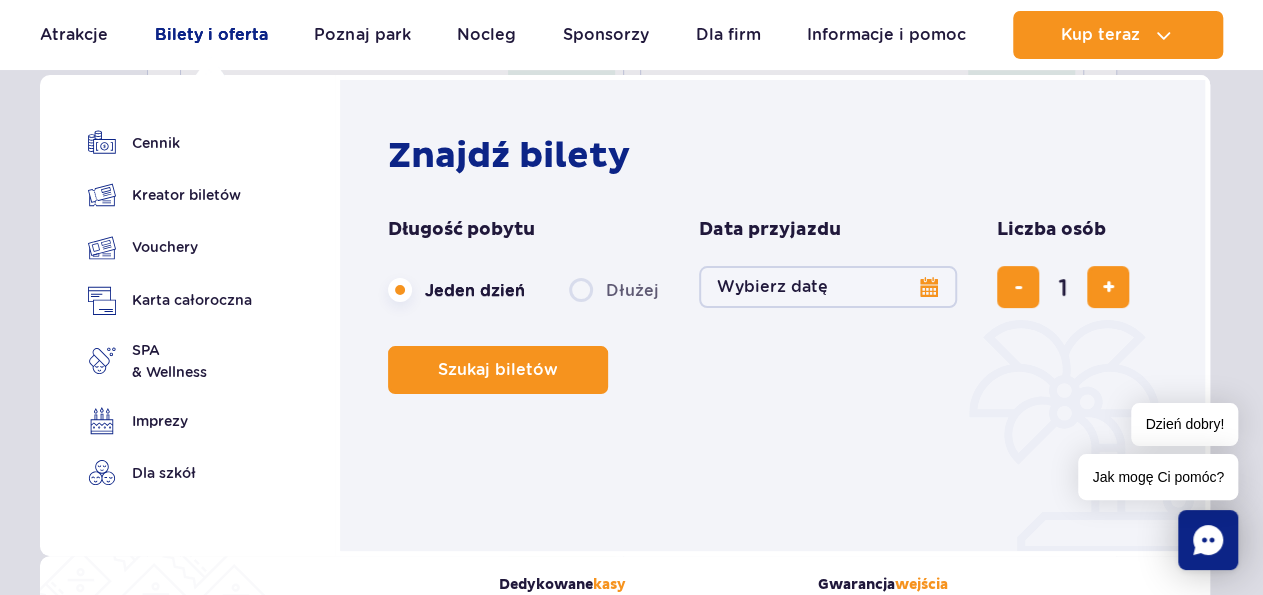 click on "Bilety i oferta" at bounding box center [211, 35] 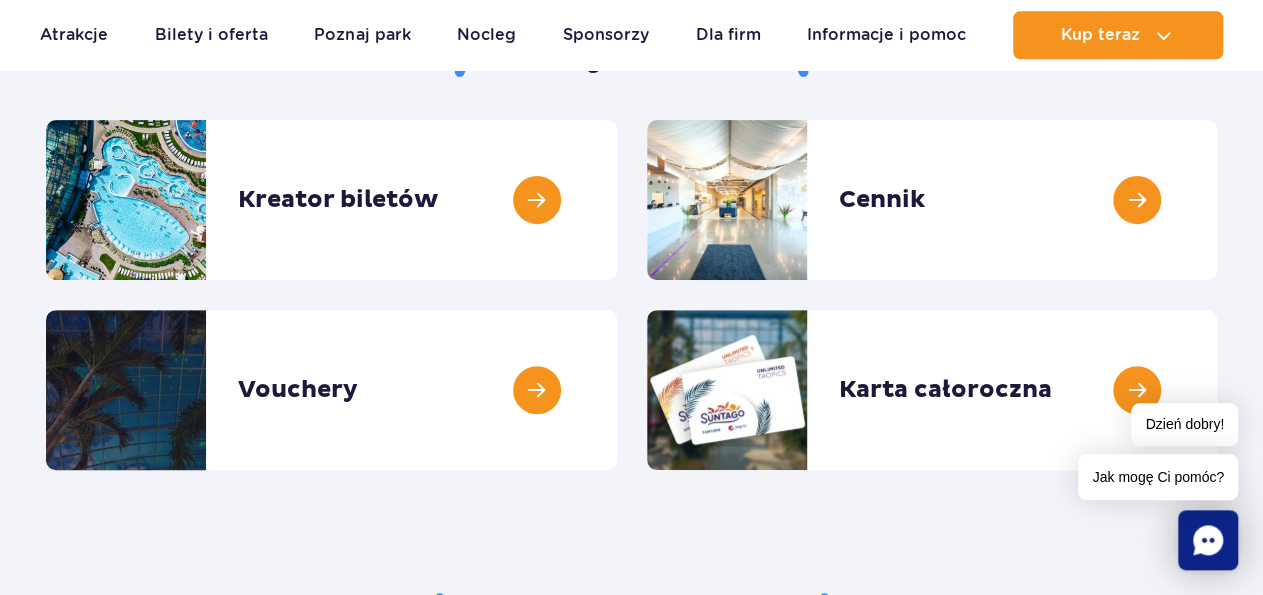 scroll, scrollTop: 312, scrollLeft: 0, axis: vertical 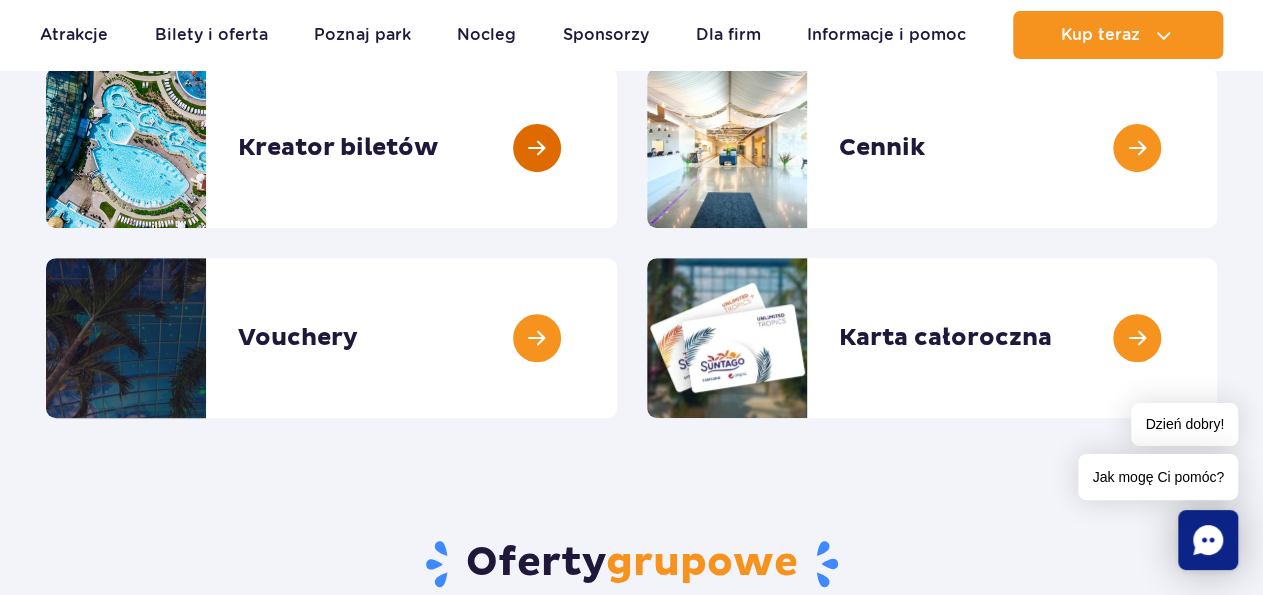 click at bounding box center [617, 148] 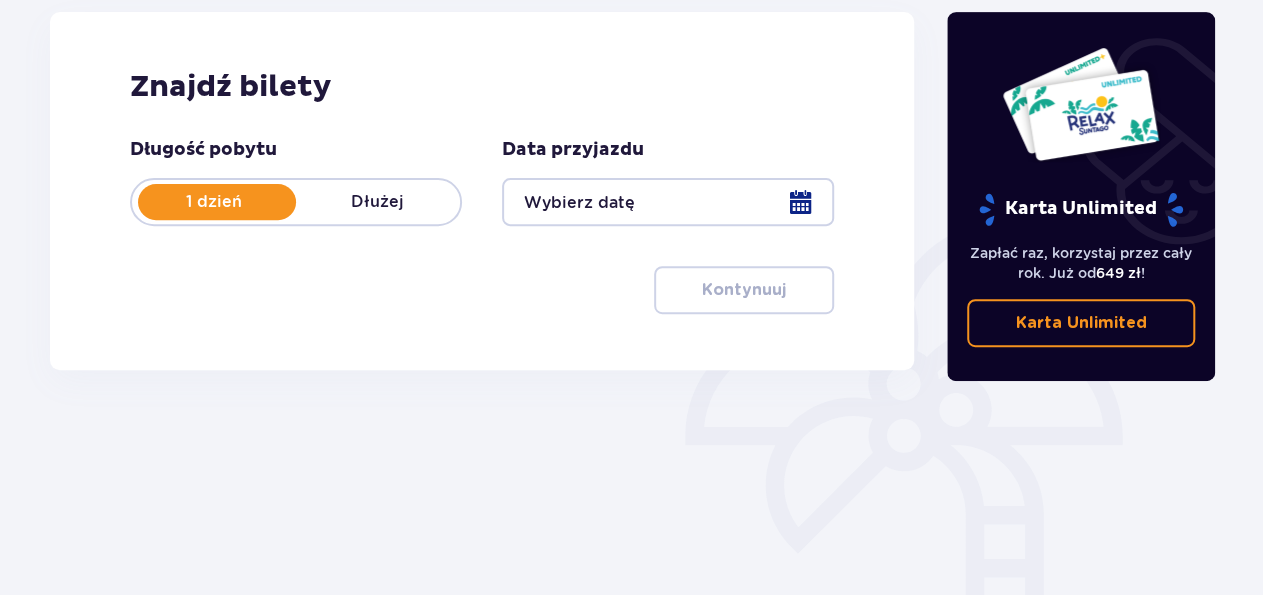 scroll, scrollTop: 312, scrollLeft: 0, axis: vertical 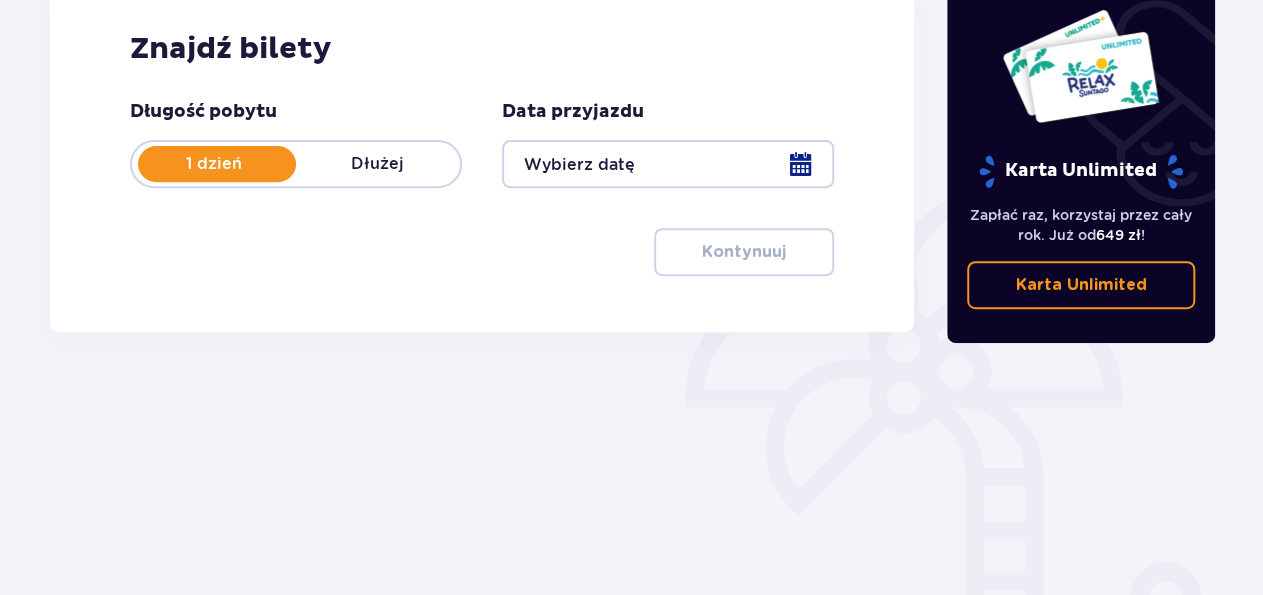 click at bounding box center [668, 164] 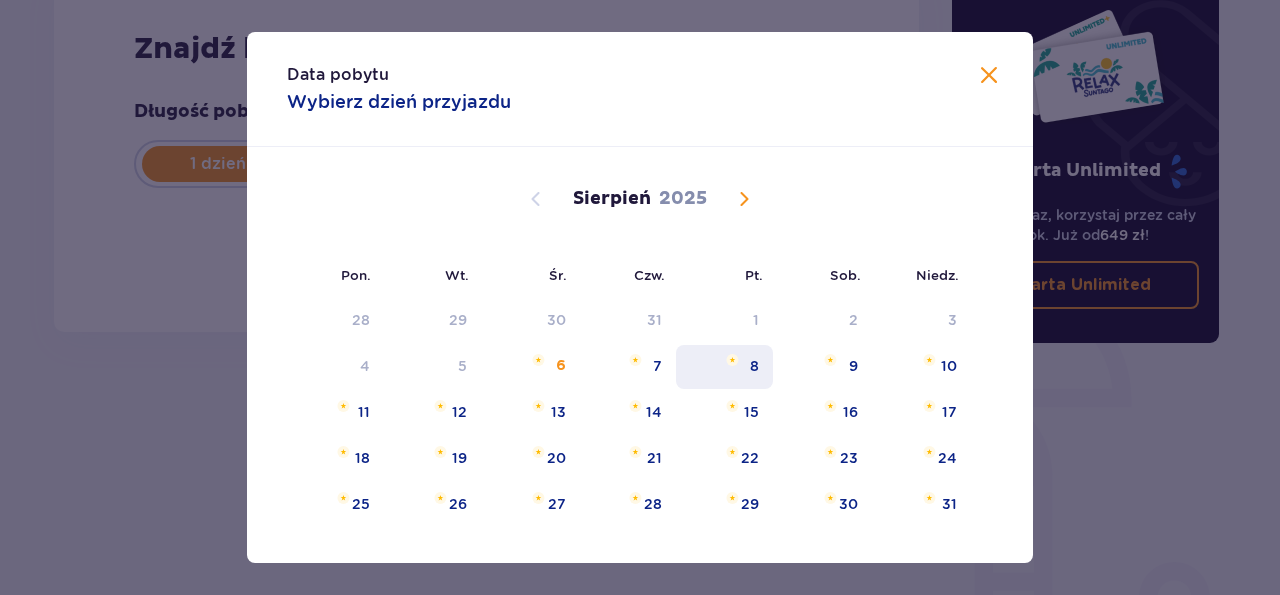 click on "8" at bounding box center (754, 366) 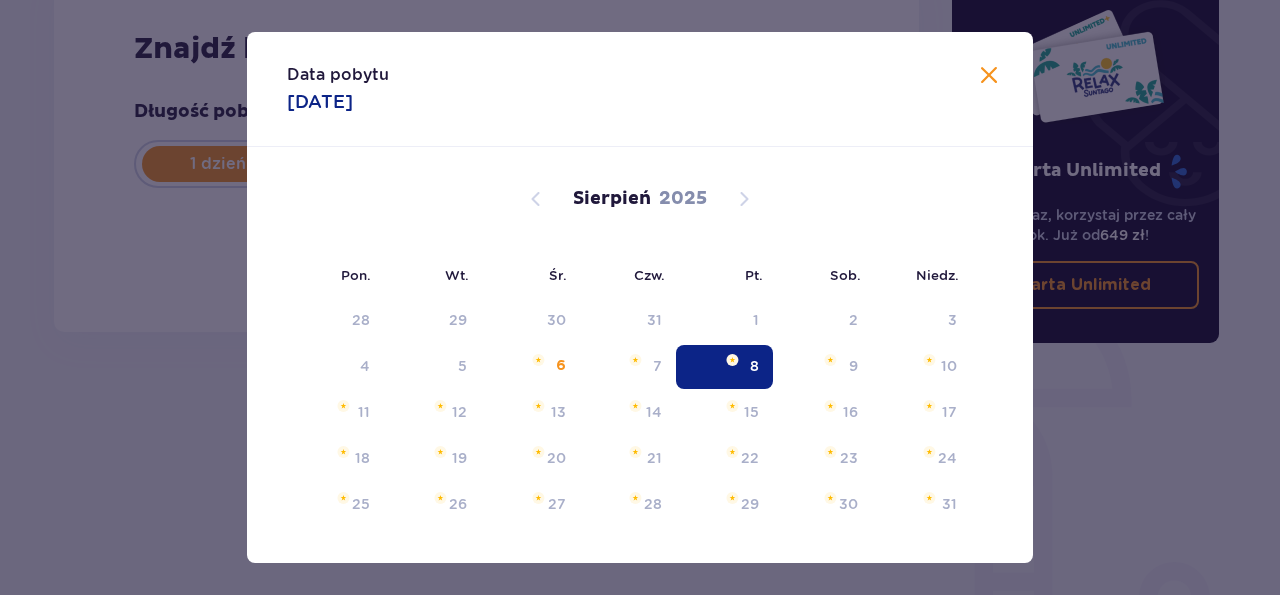 type on "08.08.25" 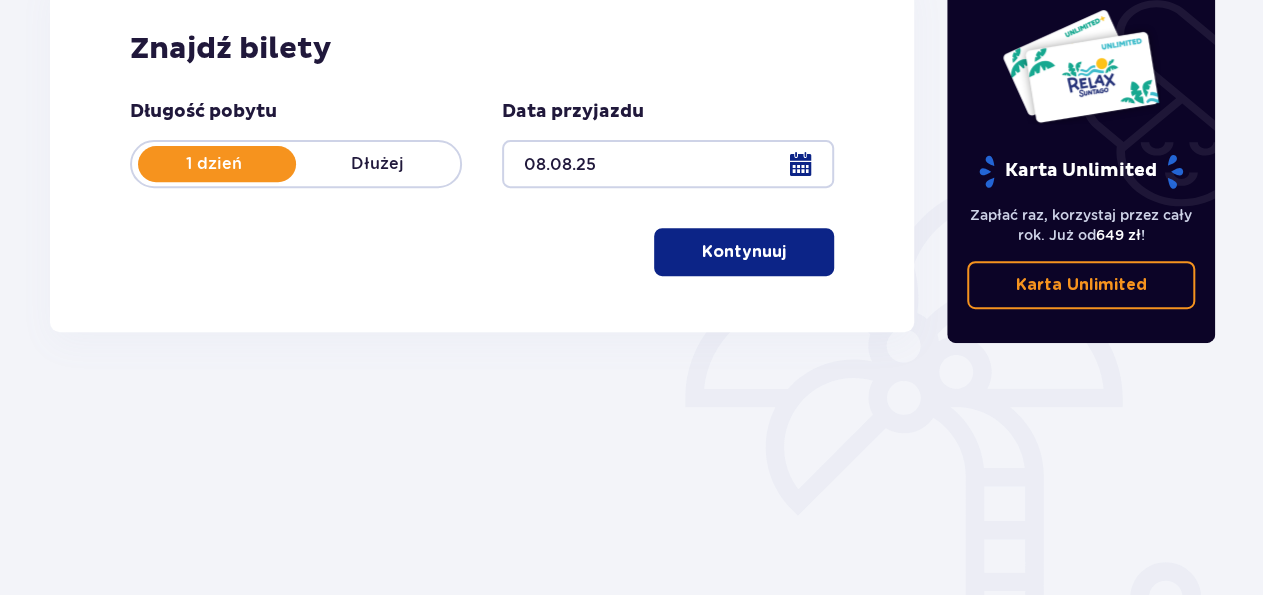 click on "Kontynuuj" at bounding box center (744, 252) 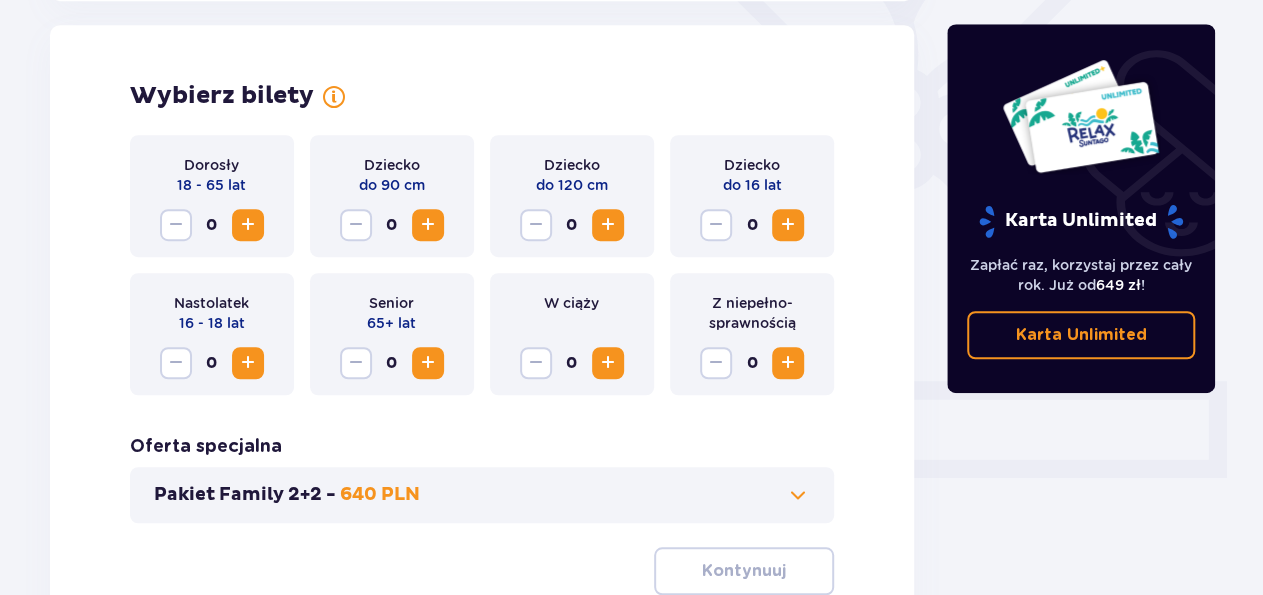 scroll, scrollTop: 556, scrollLeft: 0, axis: vertical 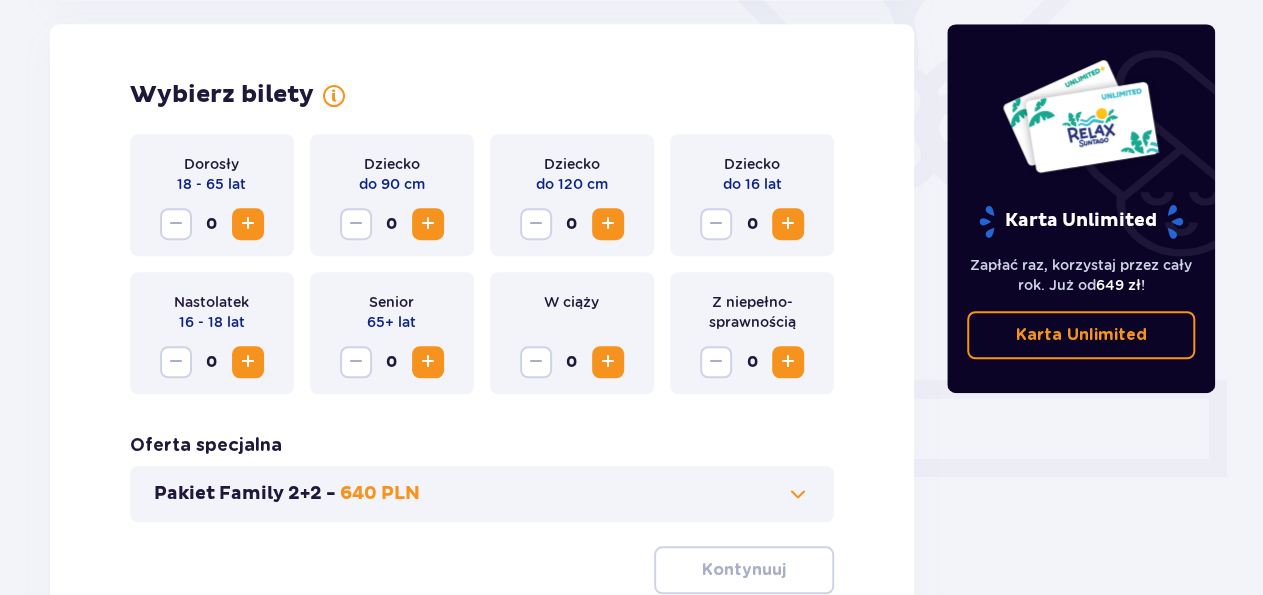 click at bounding box center (248, 224) 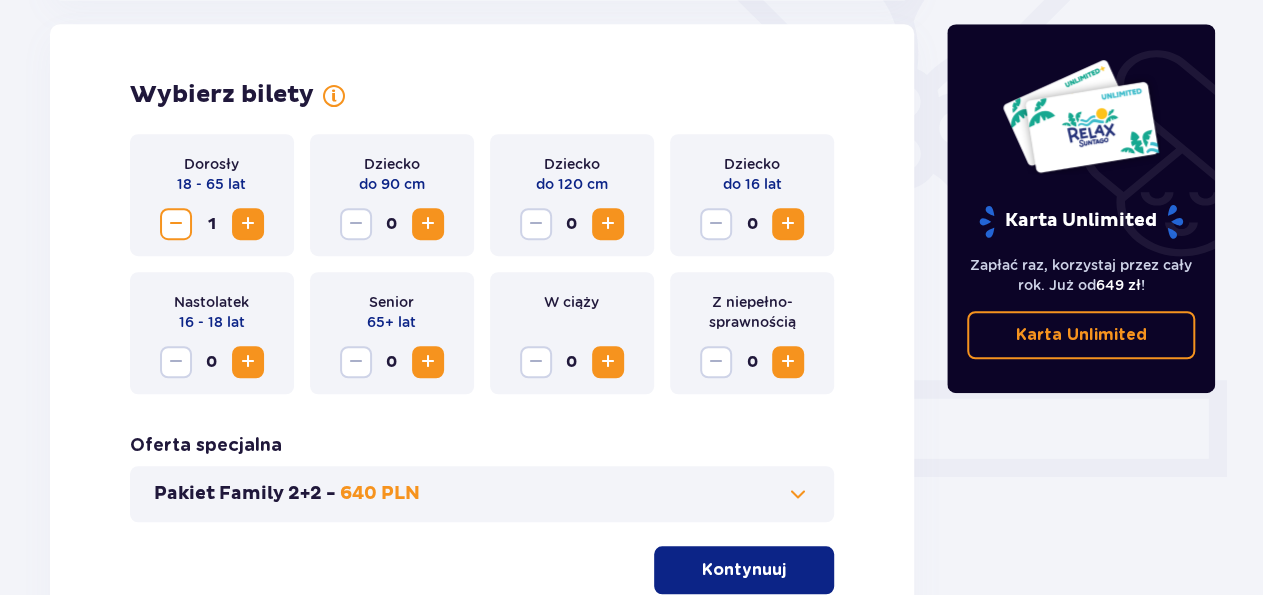 click at bounding box center [248, 224] 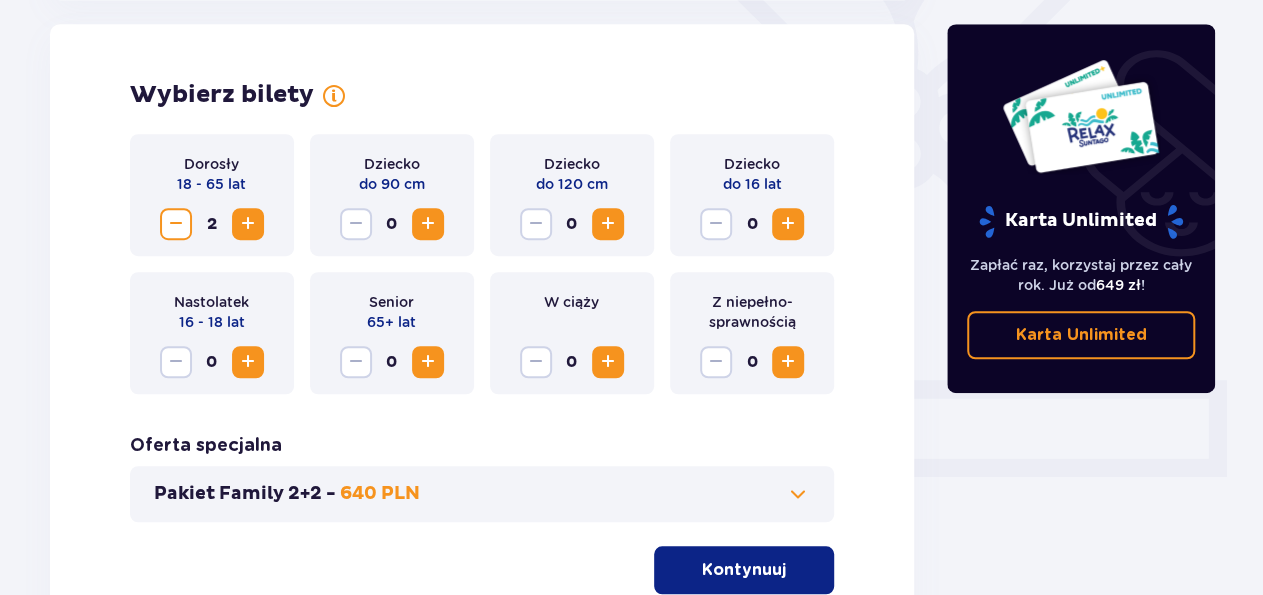 click at bounding box center [248, 362] 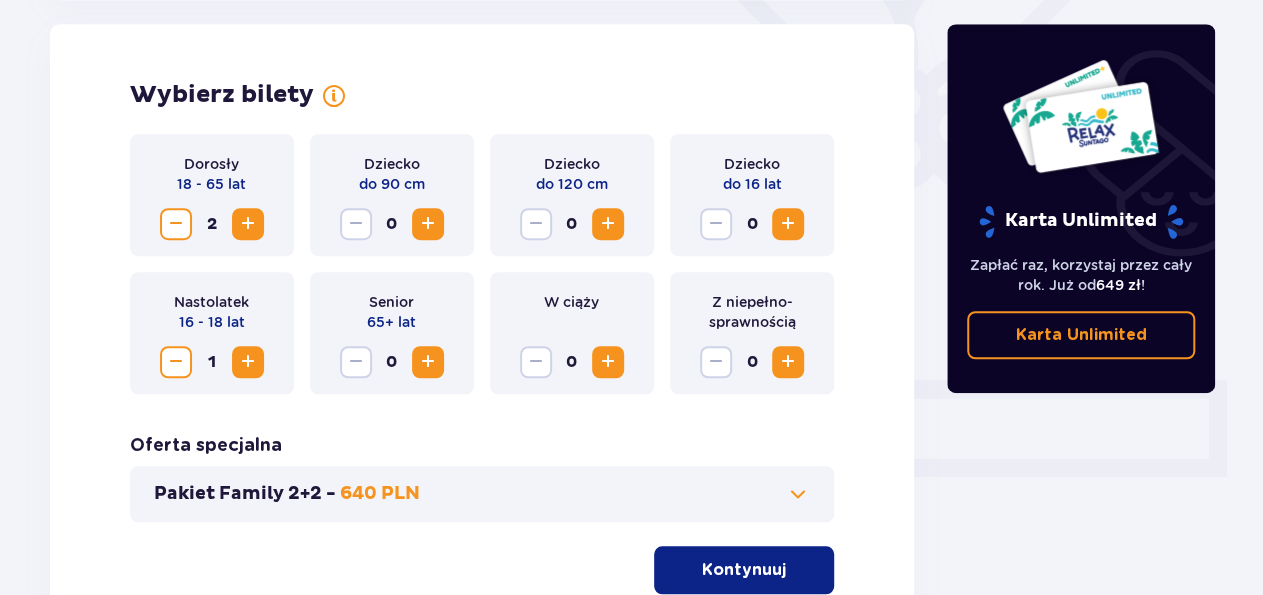 click at bounding box center [248, 362] 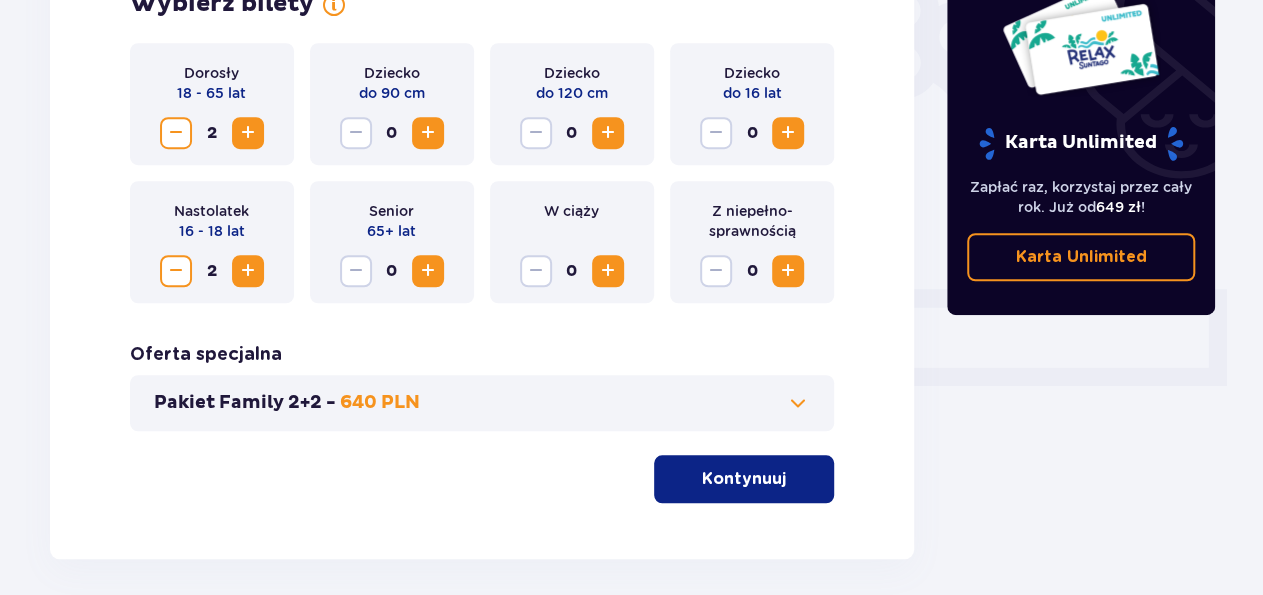 scroll, scrollTop: 730, scrollLeft: 0, axis: vertical 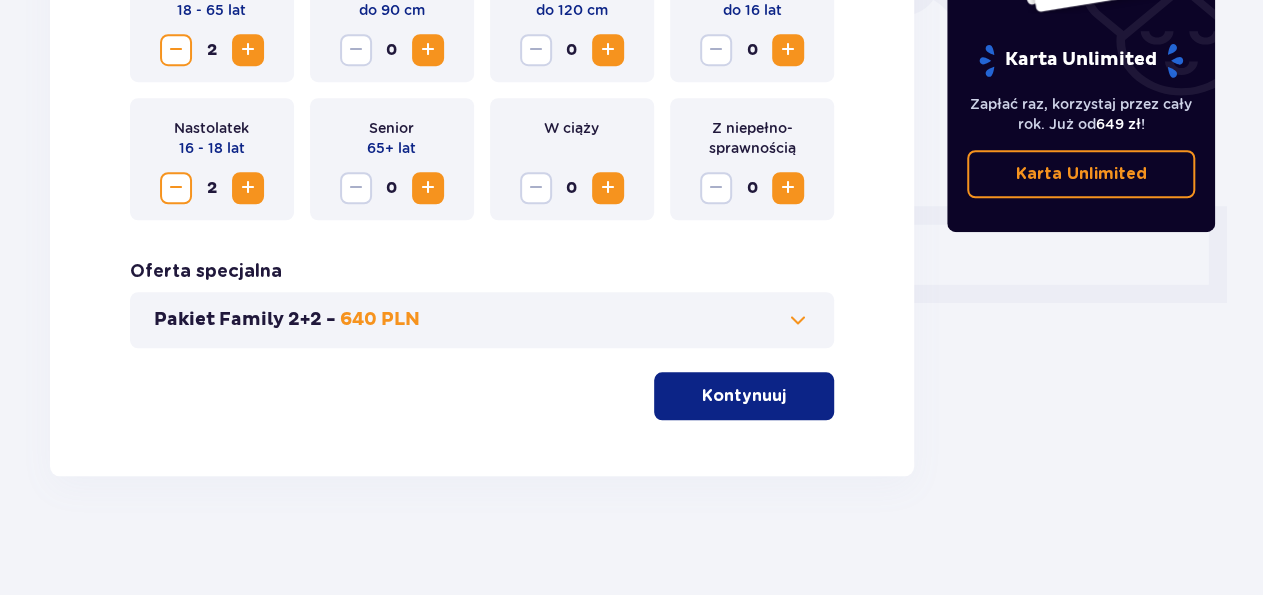 click on "Kontynuuj" at bounding box center (744, 396) 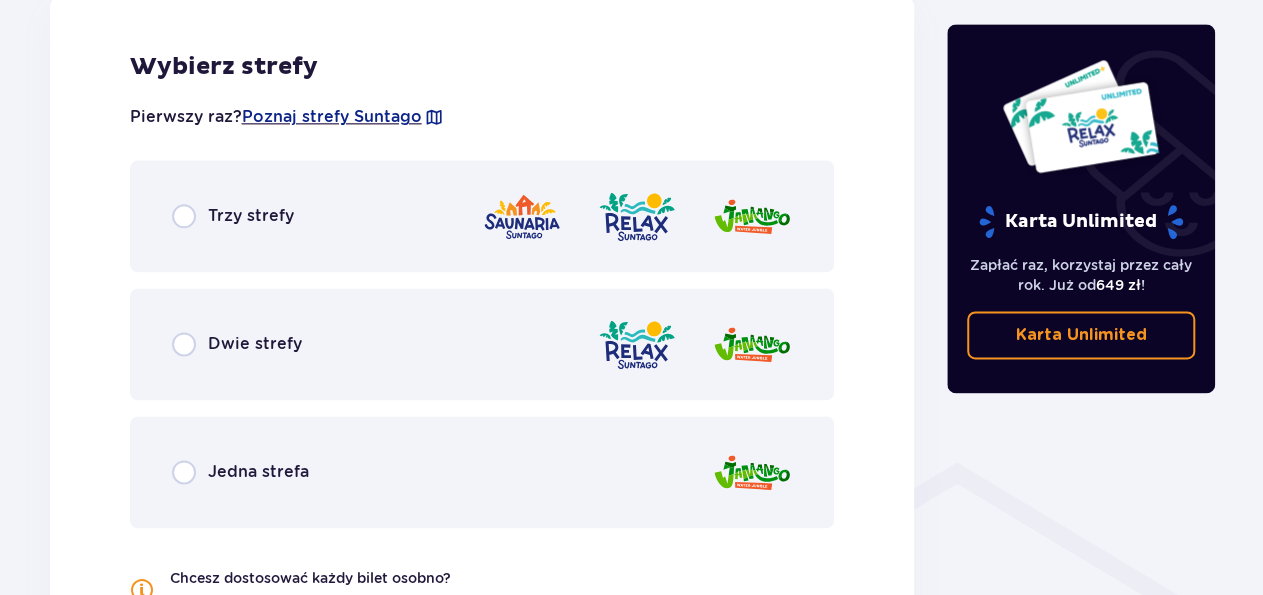 scroll, scrollTop: 1214, scrollLeft: 0, axis: vertical 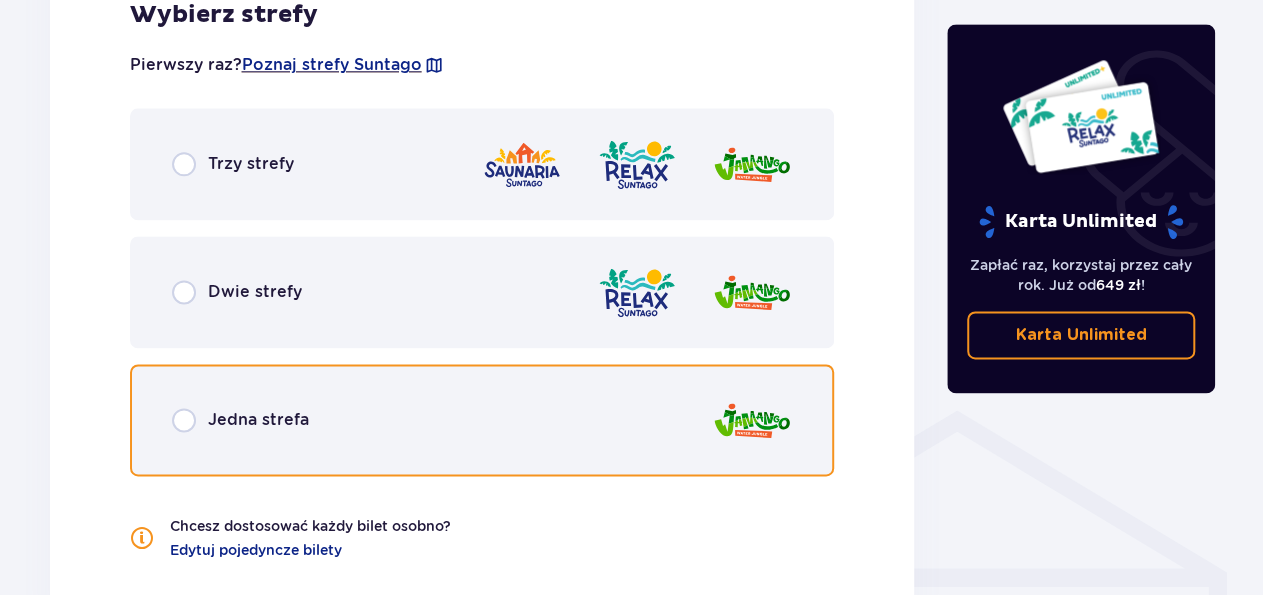 click at bounding box center (184, 420) 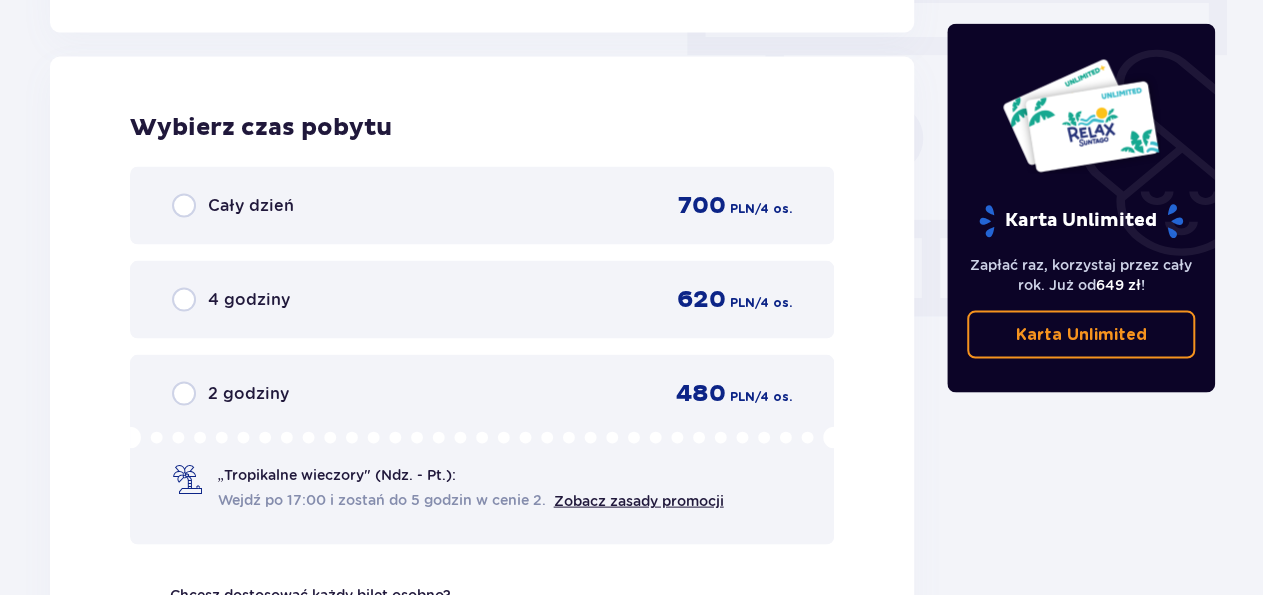 scroll, scrollTop: 1806, scrollLeft: 0, axis: vertical 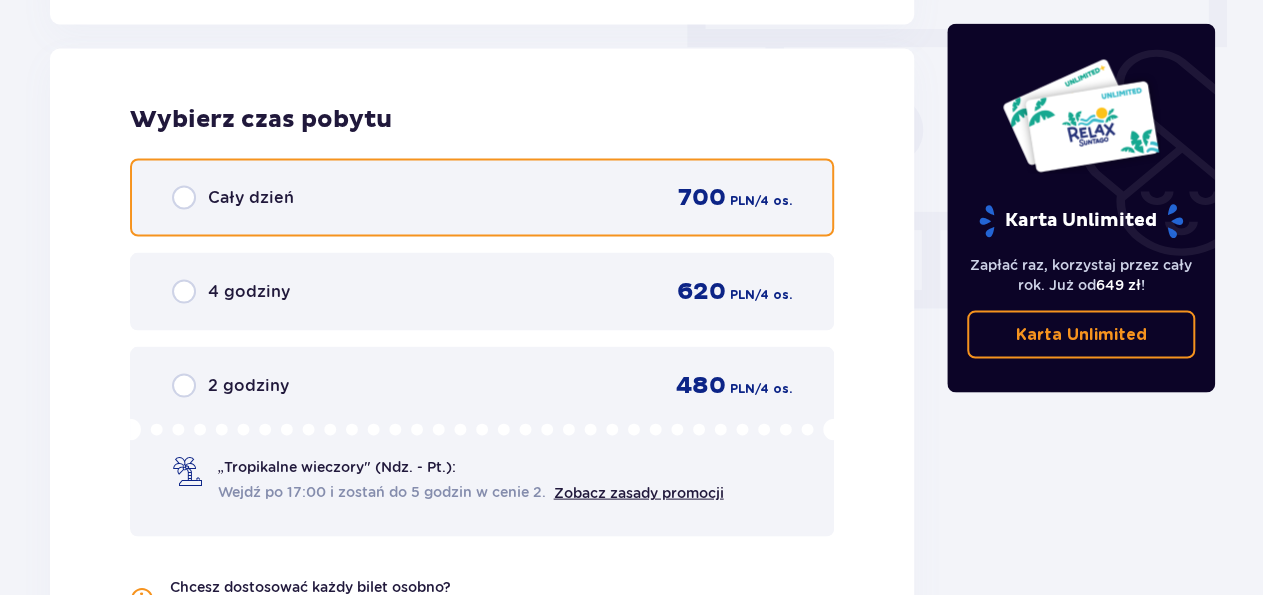 click at bounding box center [184, 197] 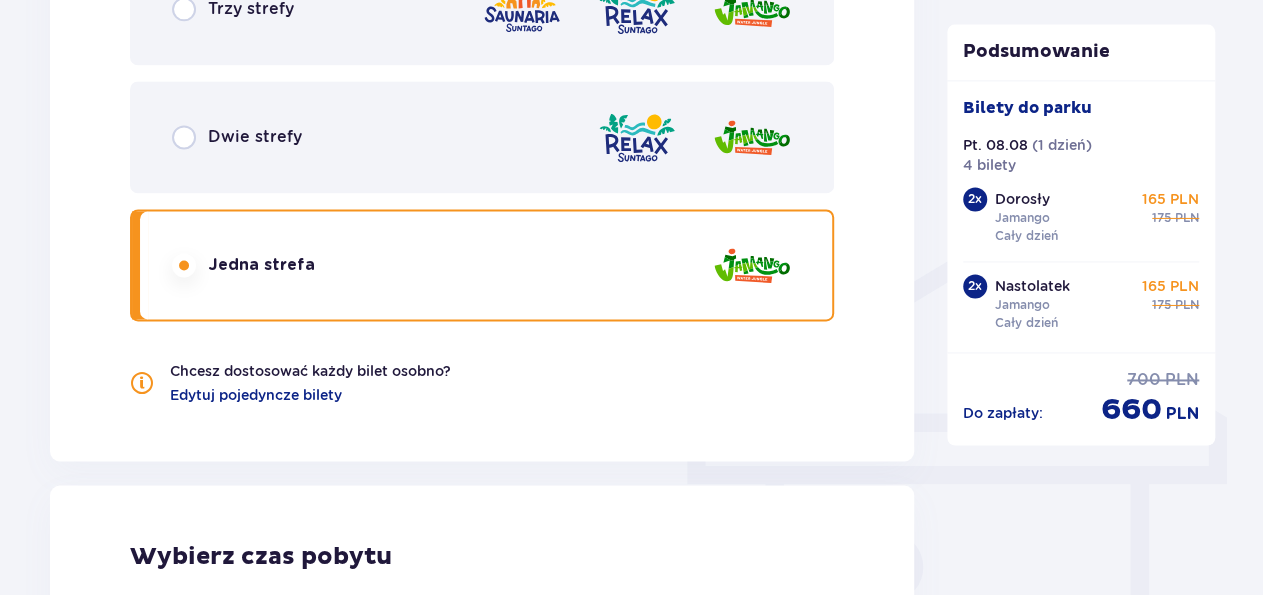 scroll, scrollTop: 1342, scrollLeft: 0, axis: vertical 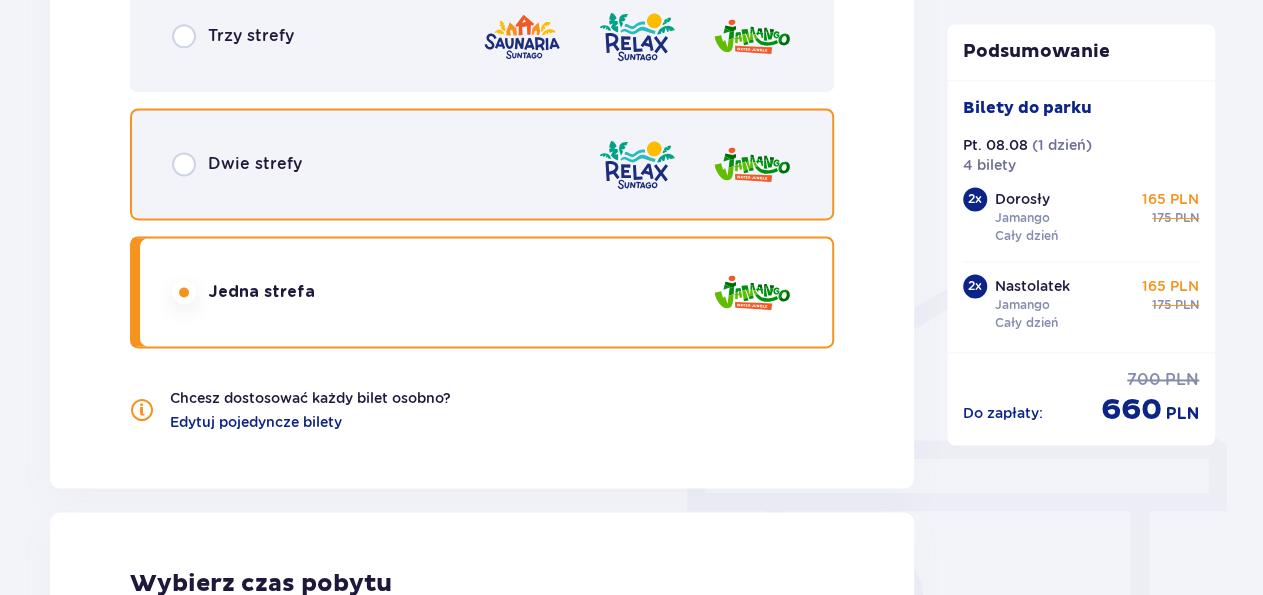 click at bounding box center [184, 164] 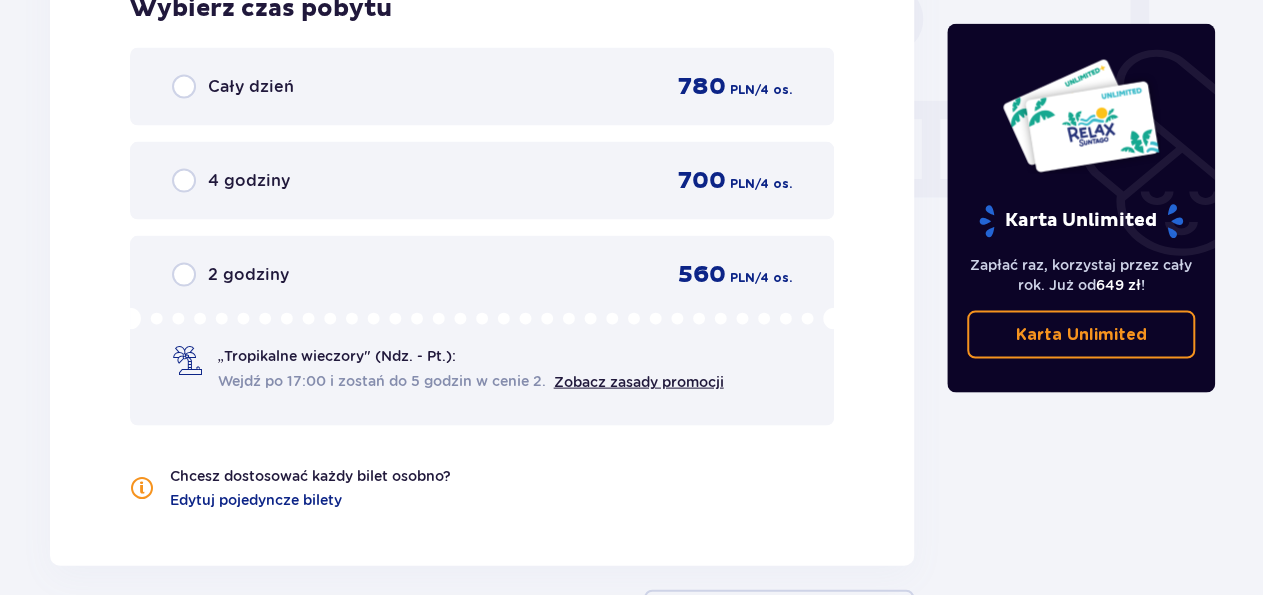 scroll, scrollTop: 1870, scrollLeft: 0, axis: vertical 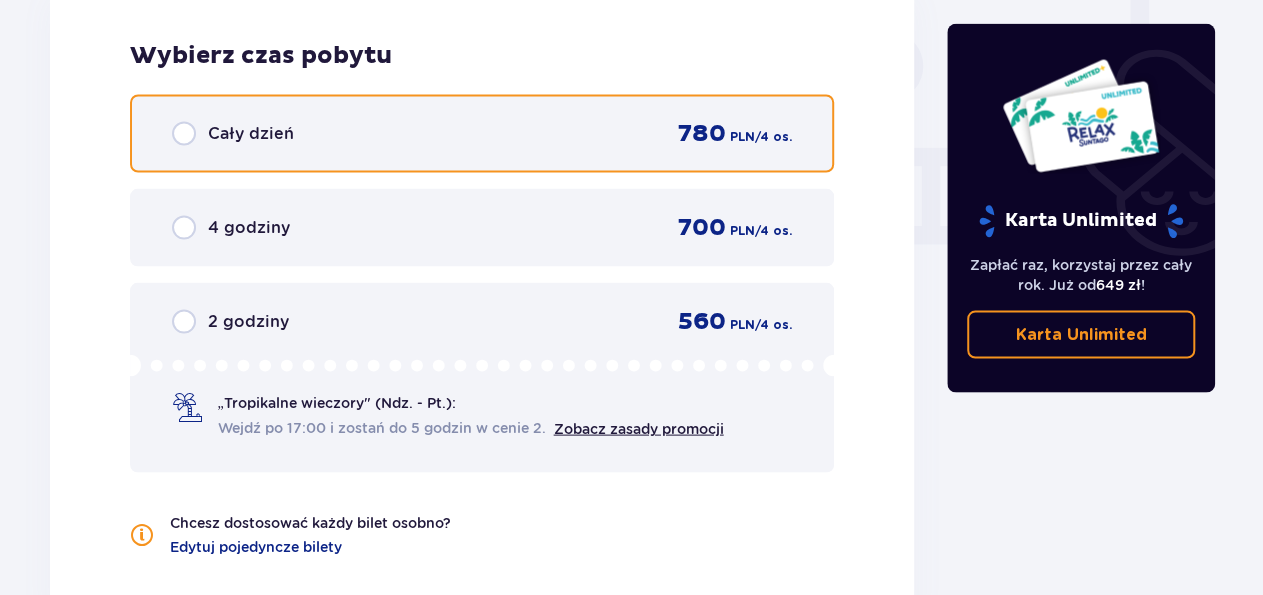 click at bounding box center (184, 133) 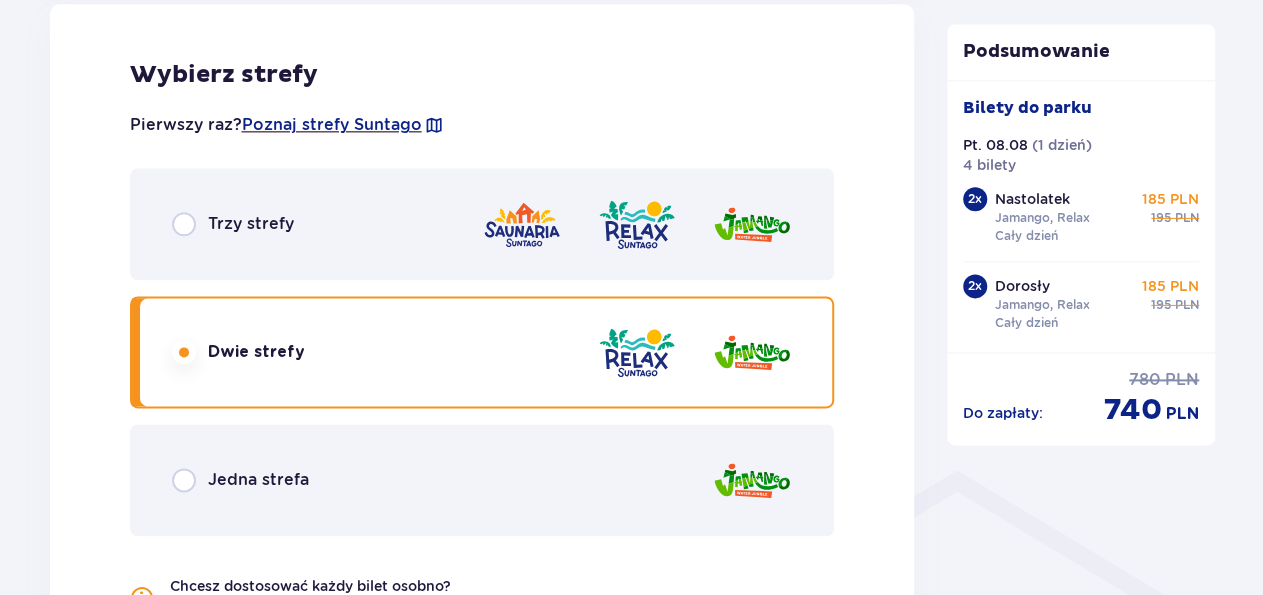 scroll, scrollTop: 1150, scrollLeft: 0, axis: vertical 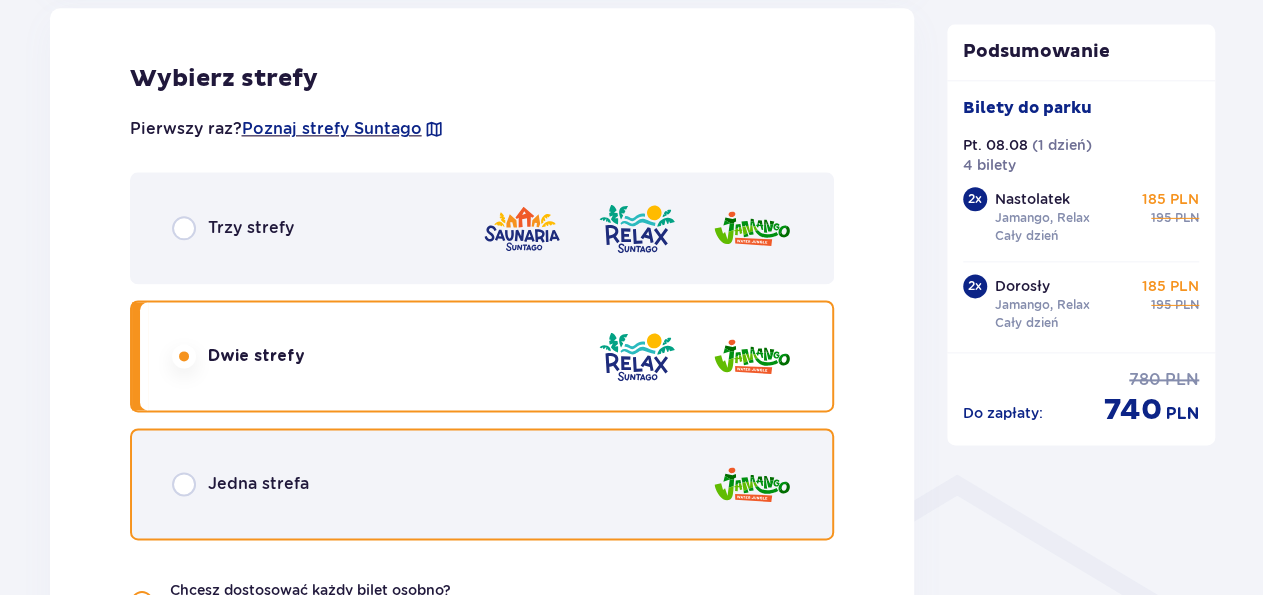 click at bounding box center [184, 484] 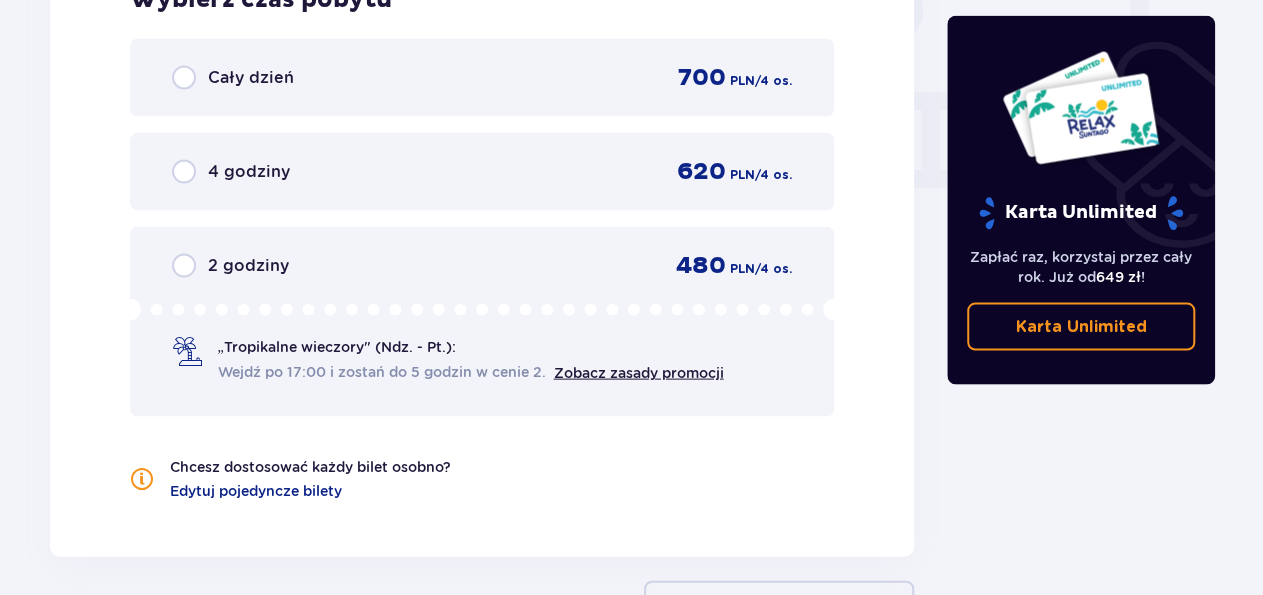 scroll, scrollTop: 1870, scrollLeft: 0, axis: vertical 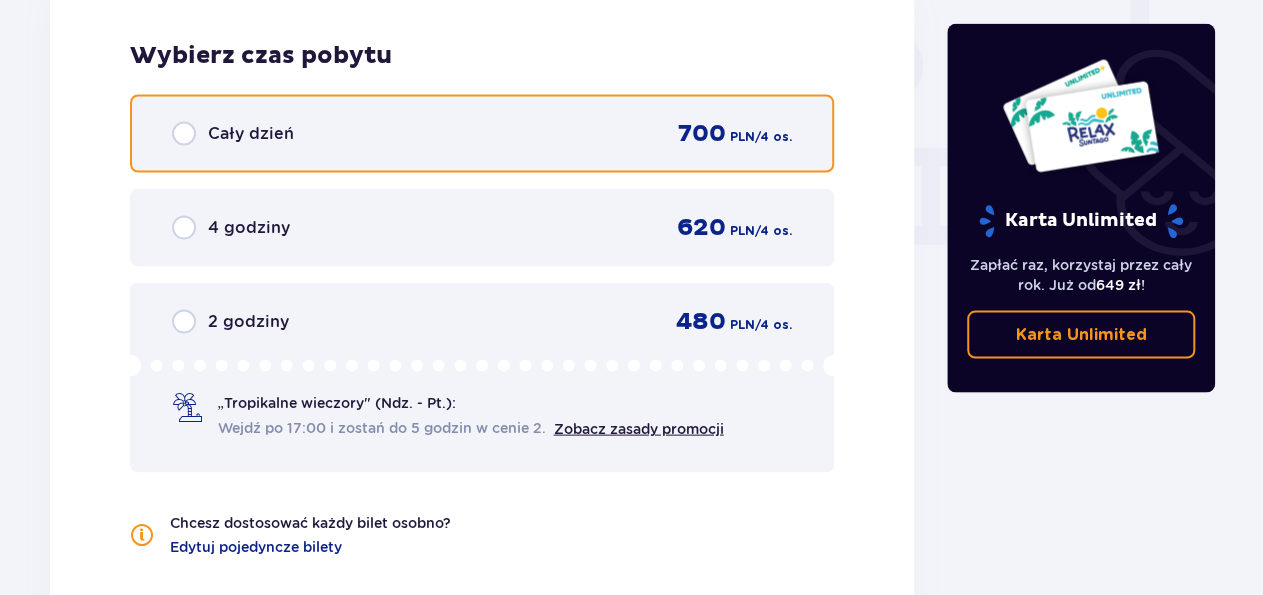 click at bounding box center (184, 133) 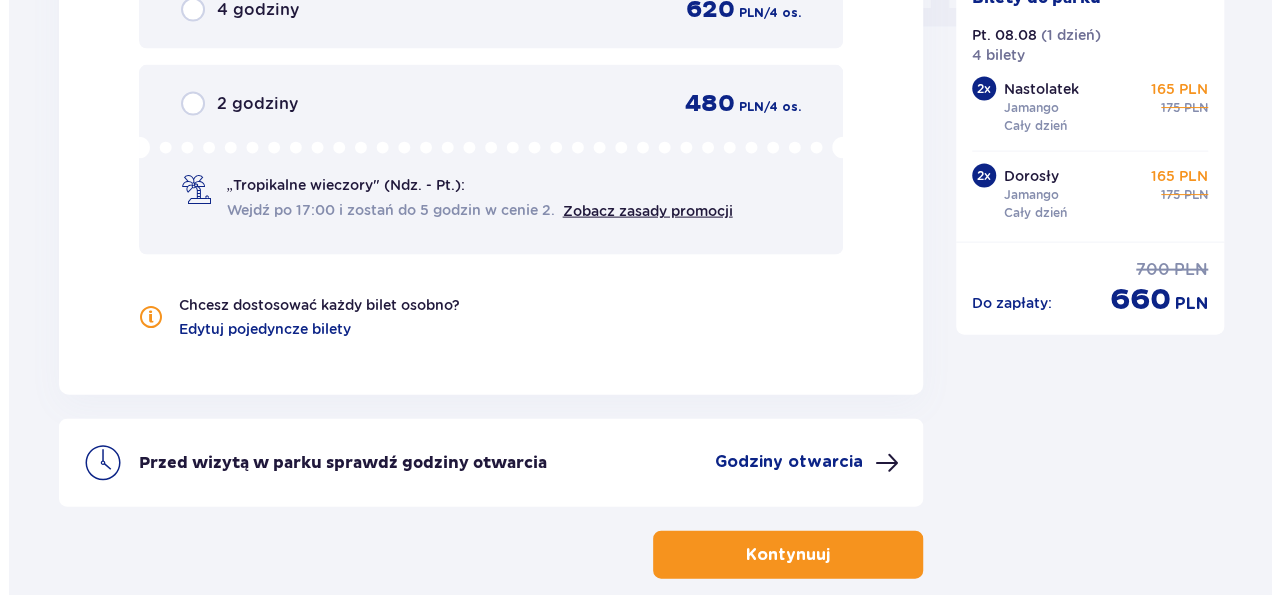 scroll, scrollTop: 2086, scrollLeft: 0, axis: vertical 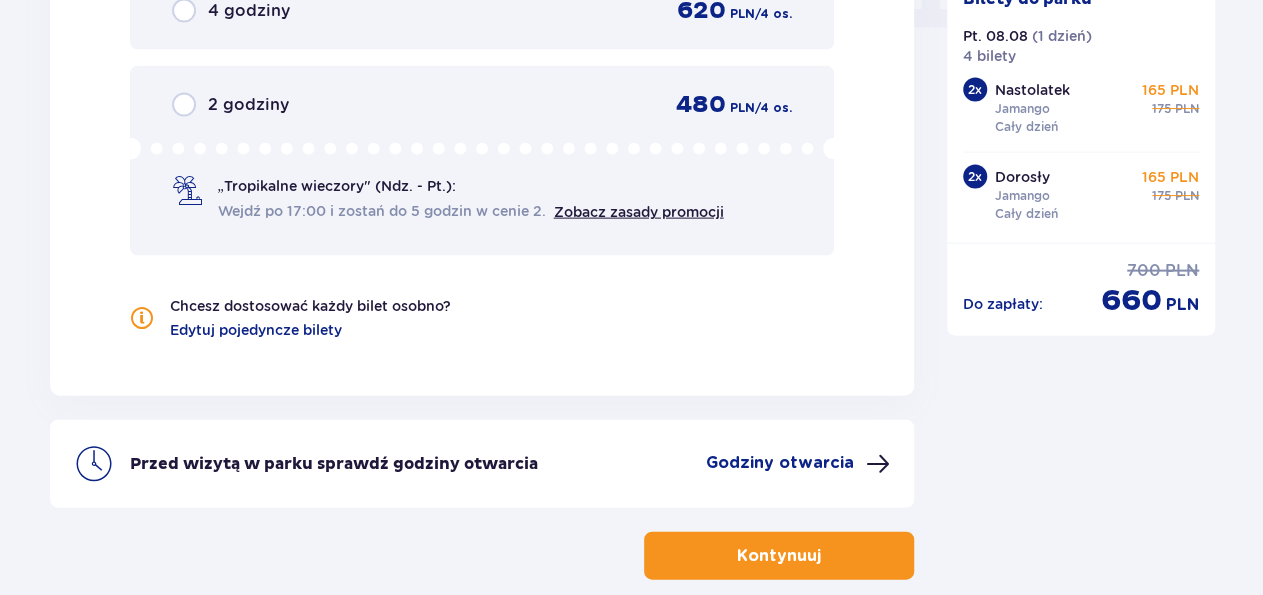 click on "Godziny otwarcia" at bounding box center (780, 463) 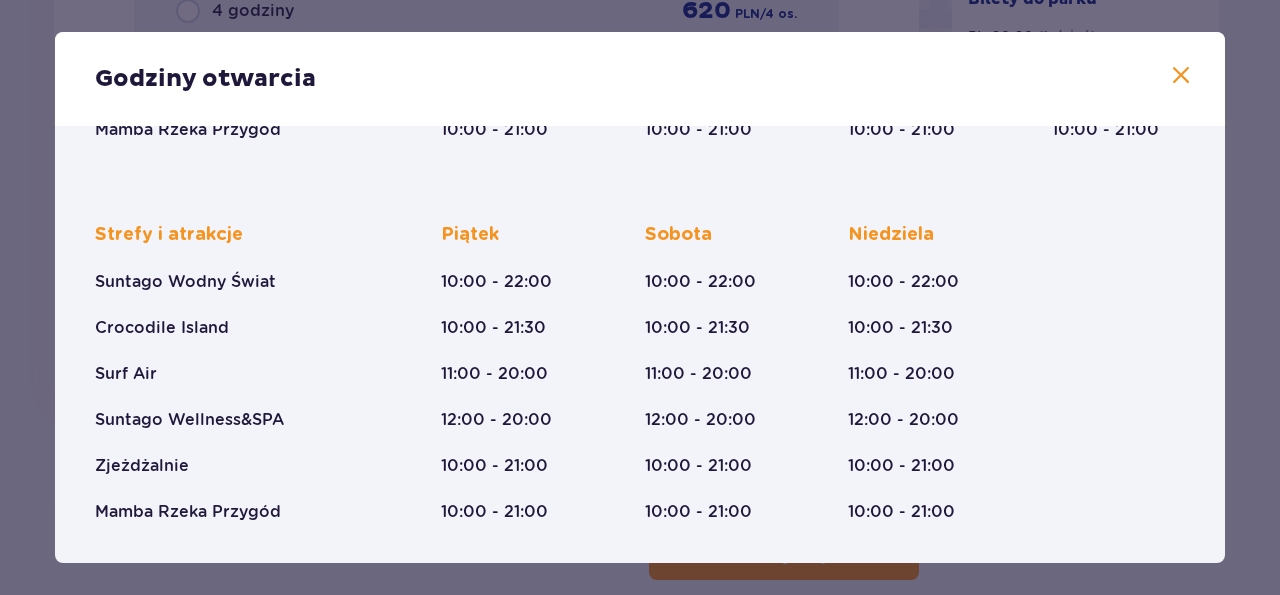 scroll, scrollTop: 0, scrollLeft: 0, axis: both 